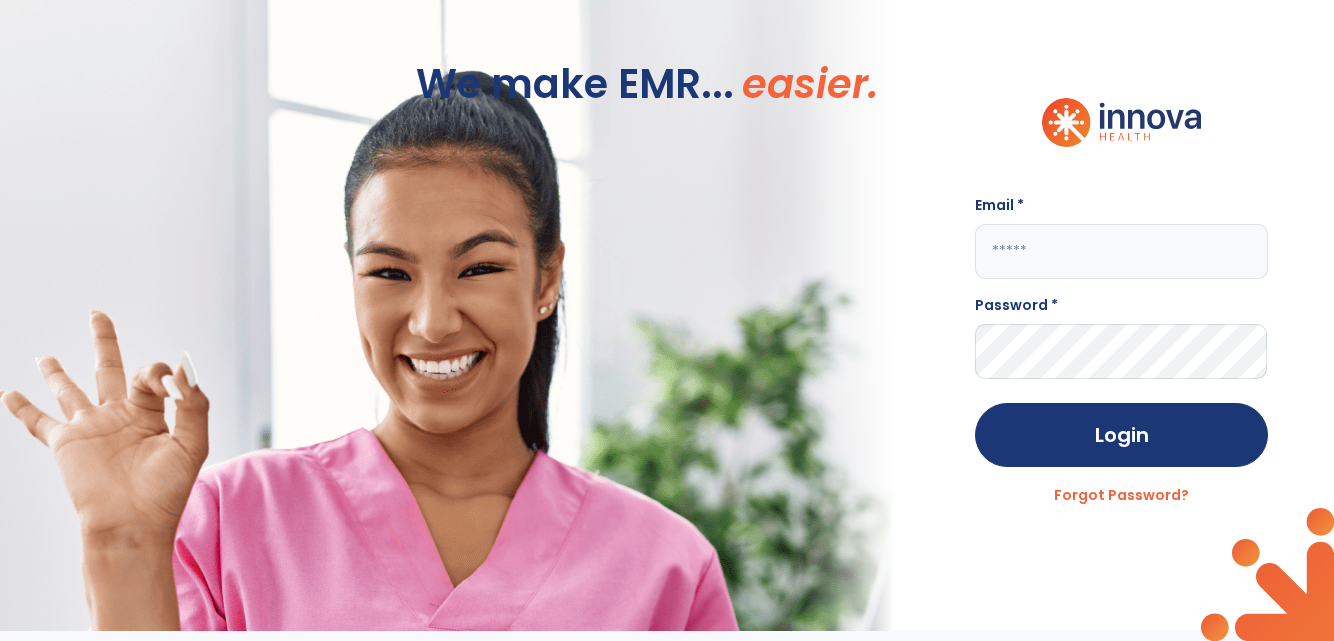 scroll, scrollTop: 0, scrollLeft: 0, axis: both 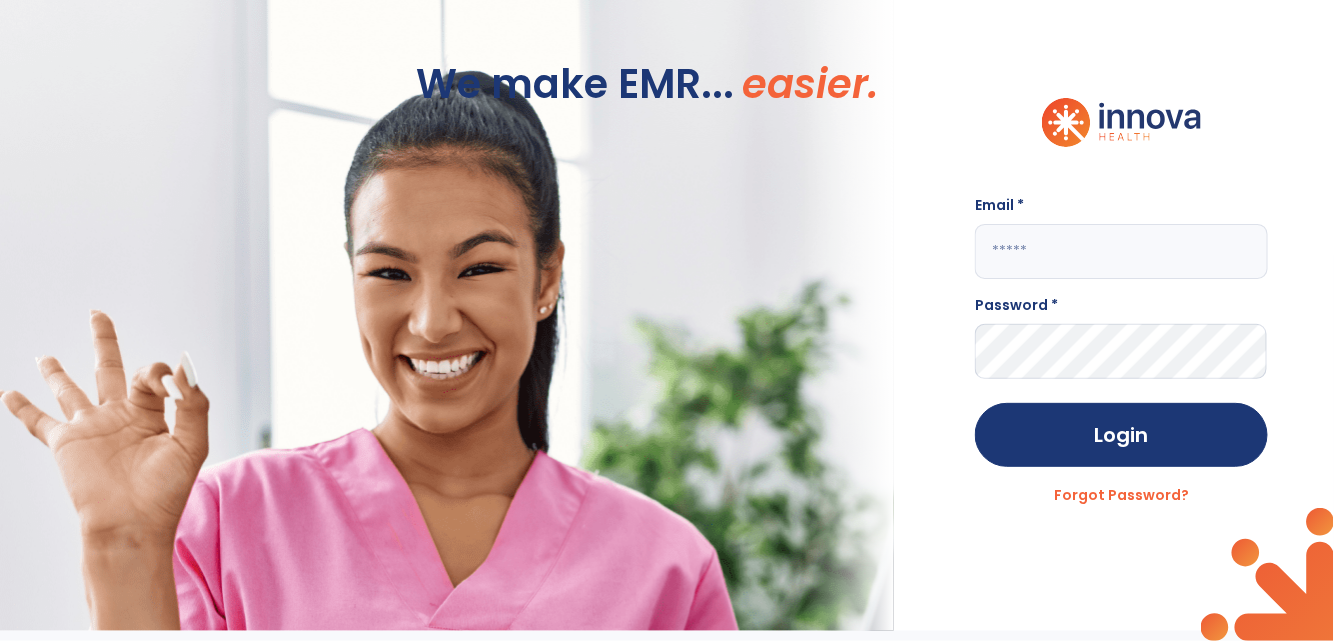 drag, startPoint x: 1045, startPoint y: 262, endPoint x: 1058, endPoint y: 250, distance: 17.691807 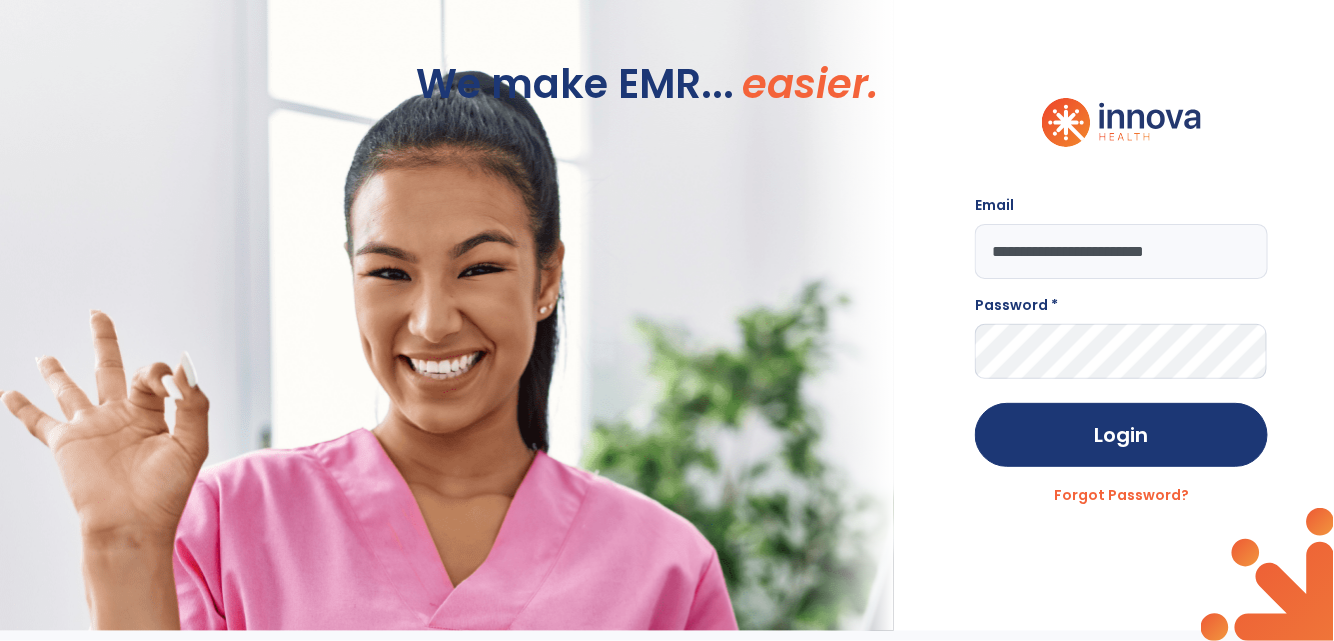 type on "**********" 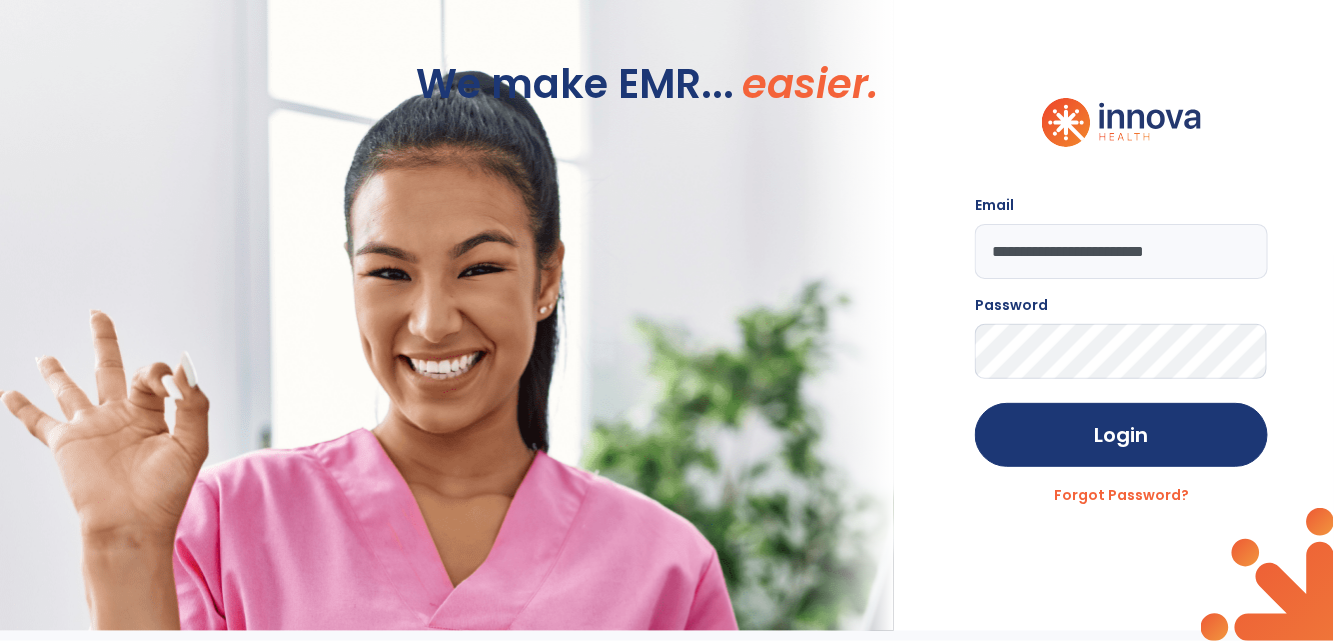 click on "Login" 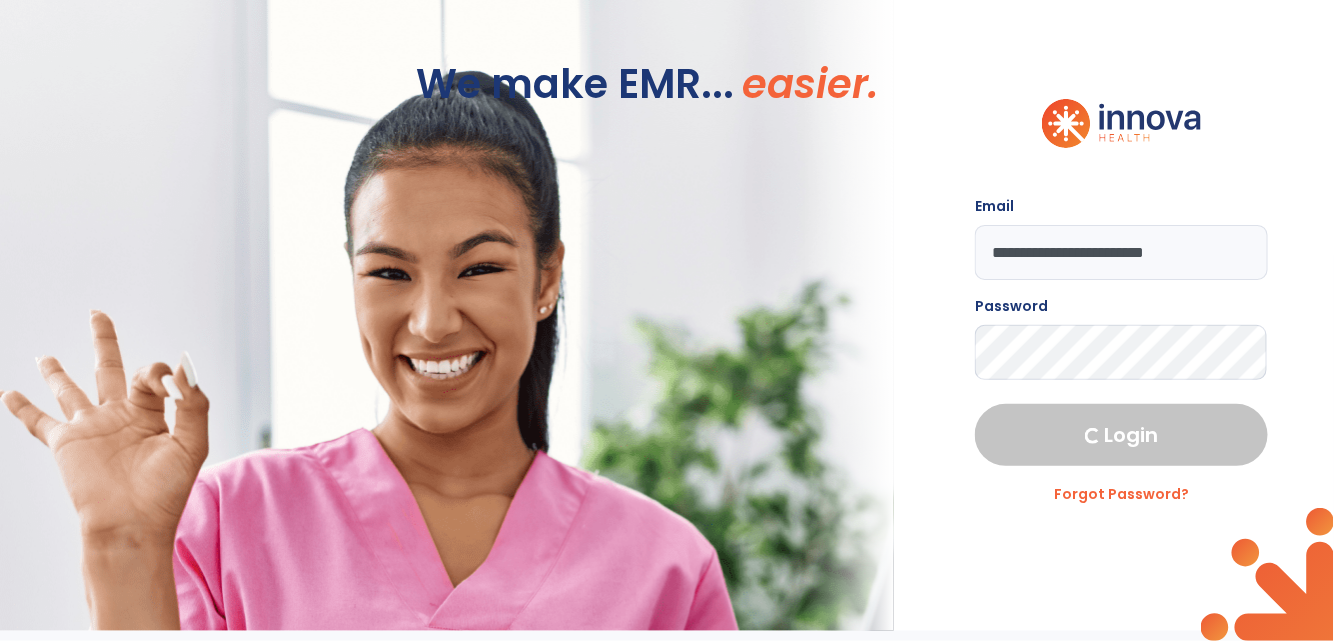 select on "****" 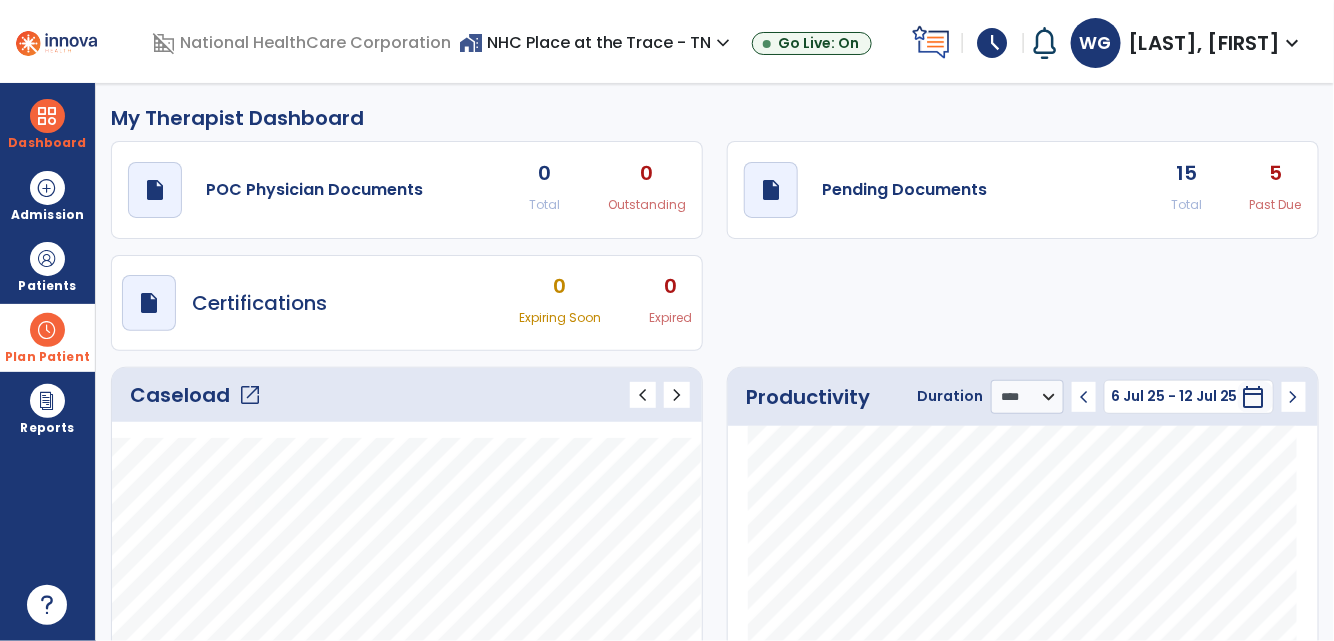 drag, startPoint x: 35, startPoint y: 339, endPoint x: 56, endPoint y: 342, distance: 21.213203 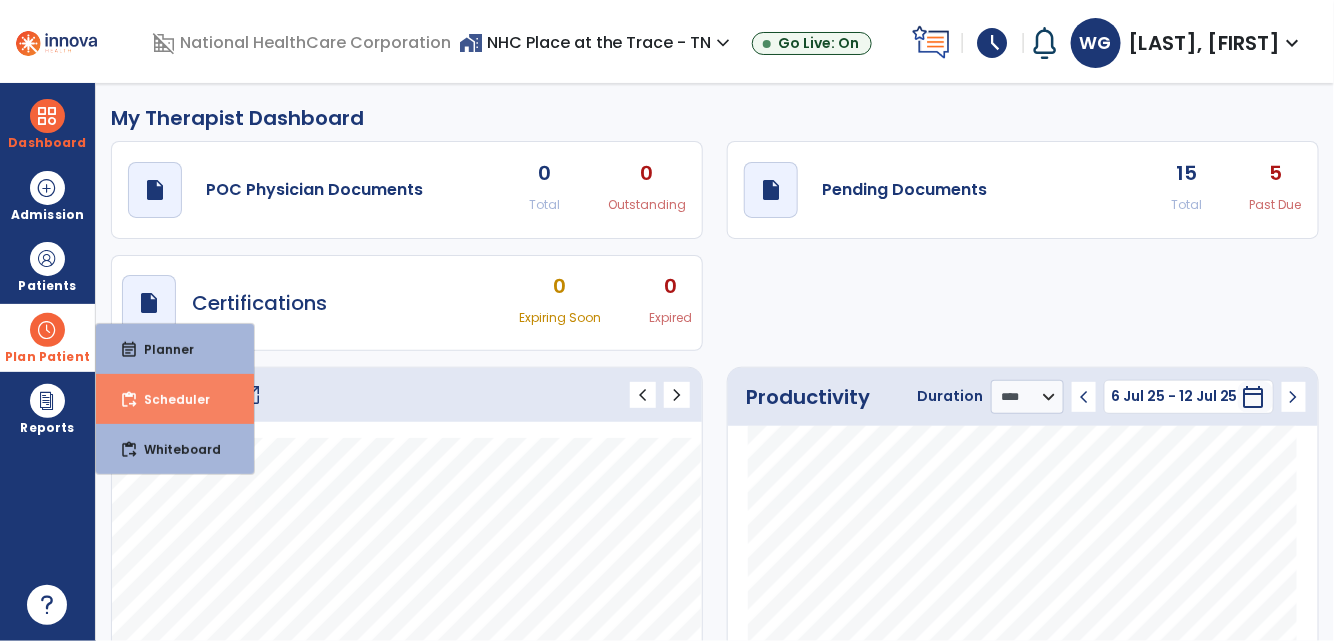 click on "Scheduler" at bounding box center [169, 399] 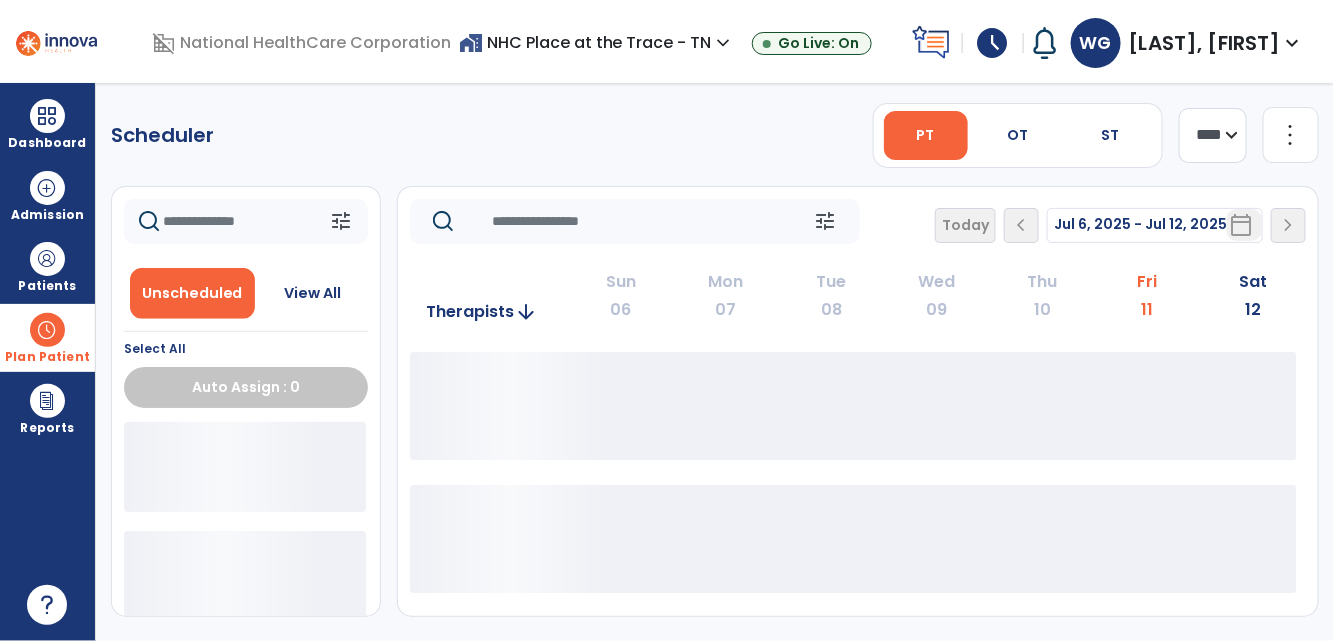 click 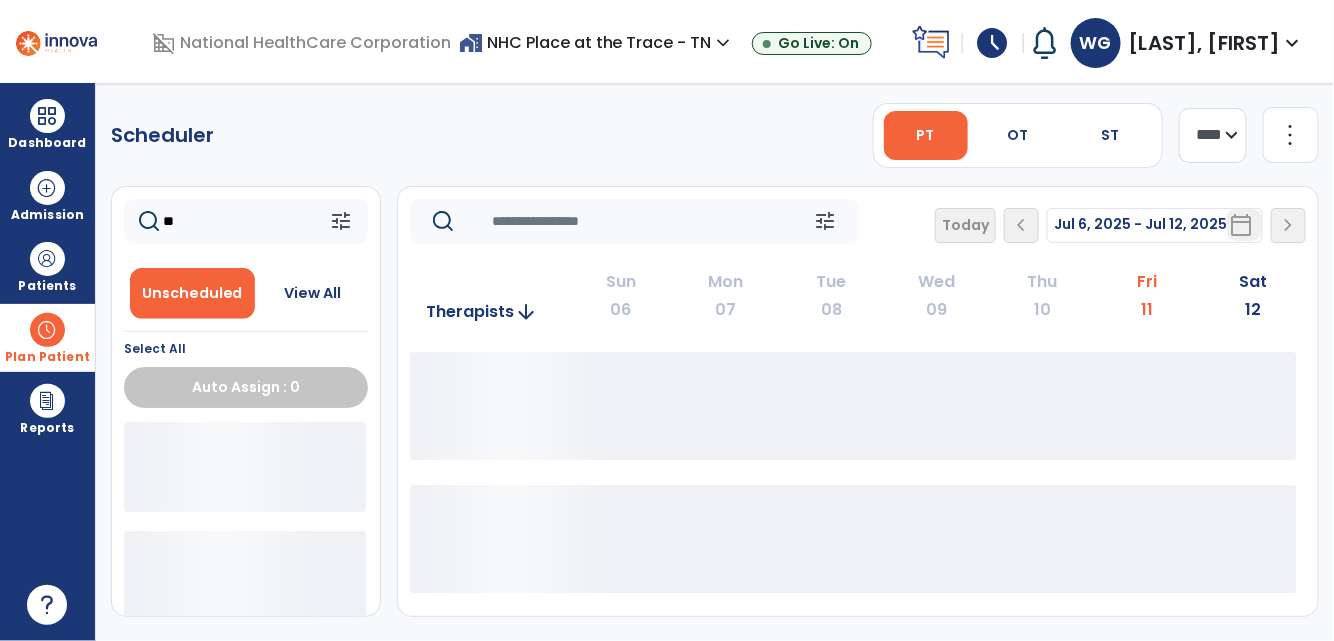 type on "*" 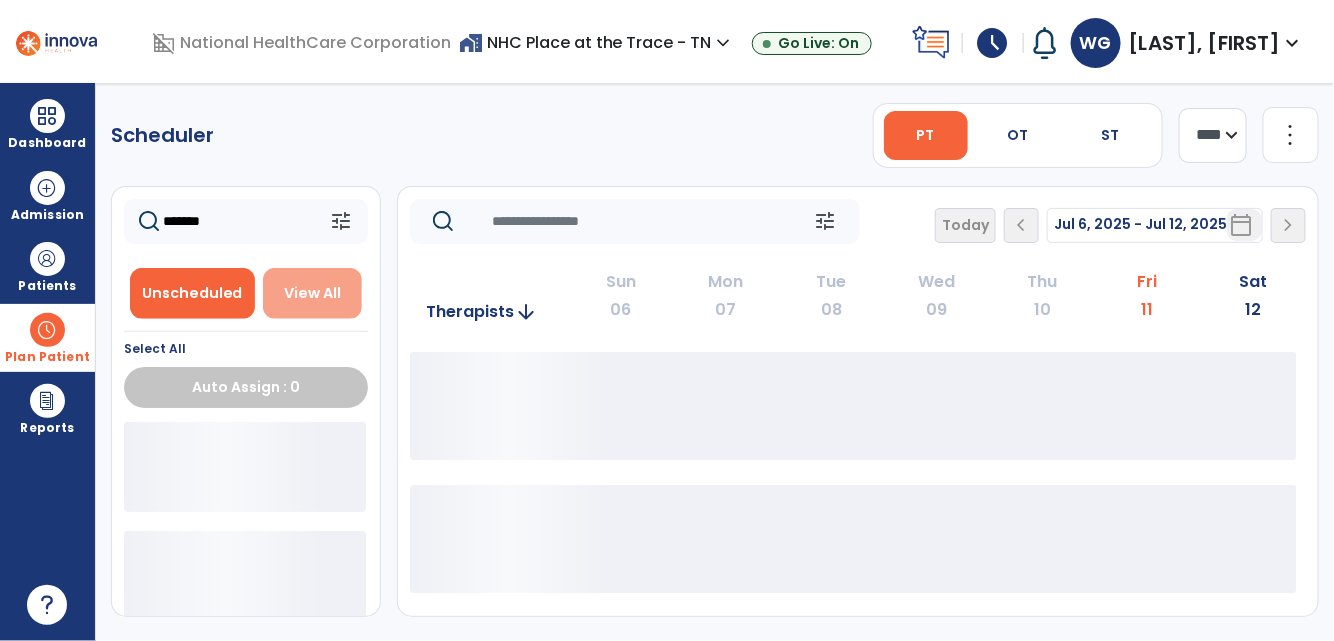 type on "*******" 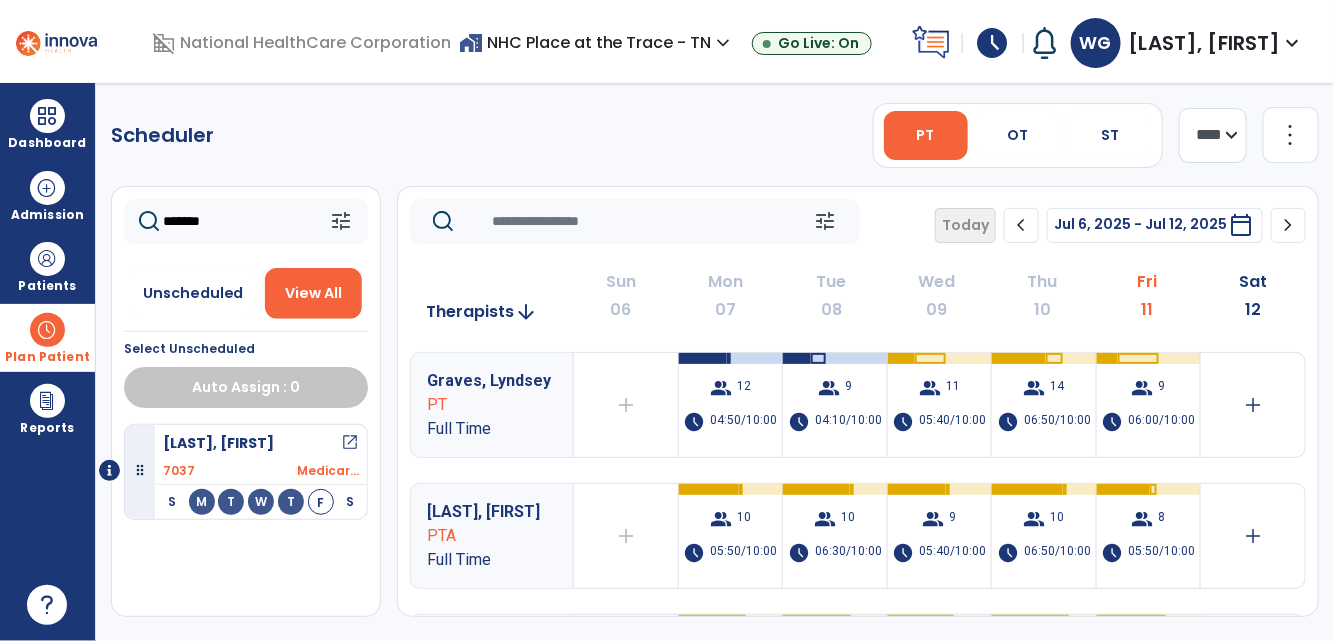 click on "*******" 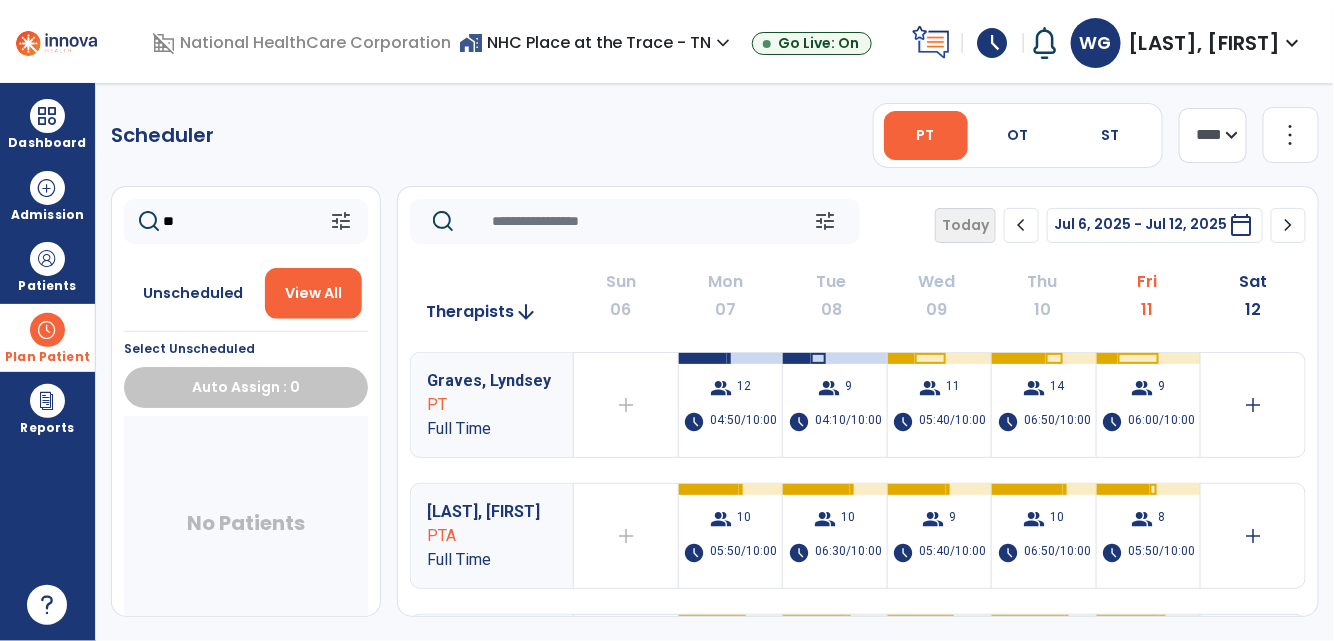 type on "*" 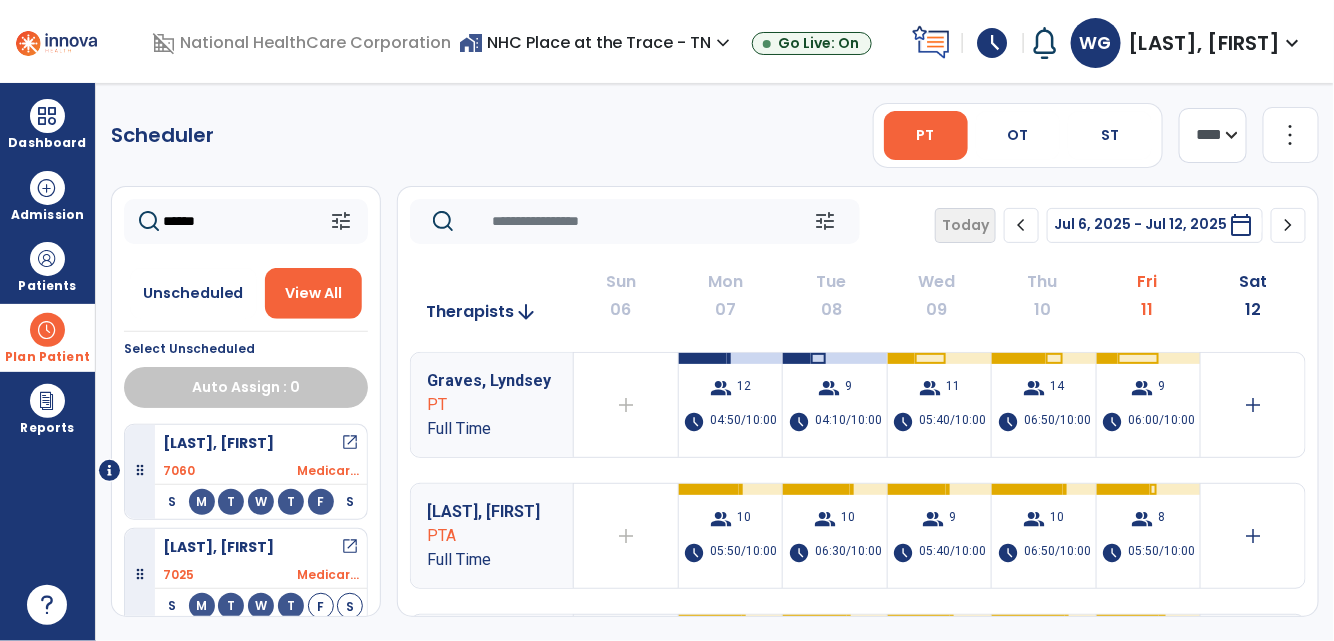 type on "*******" 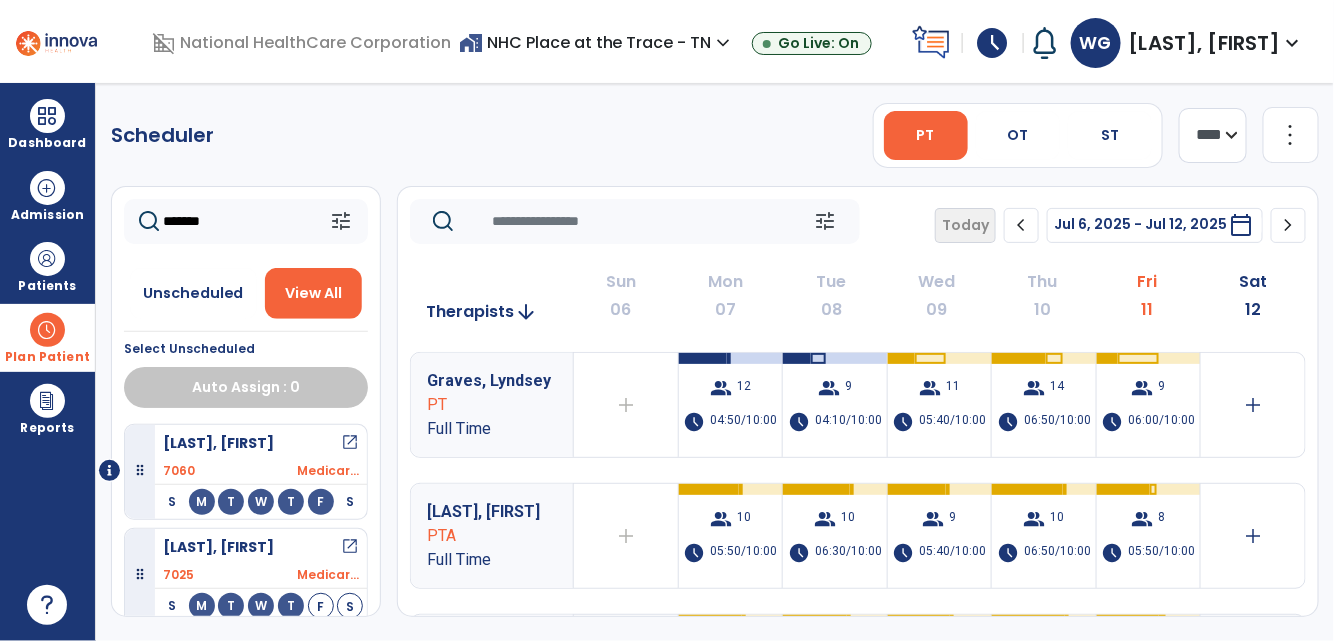 click on "*******" 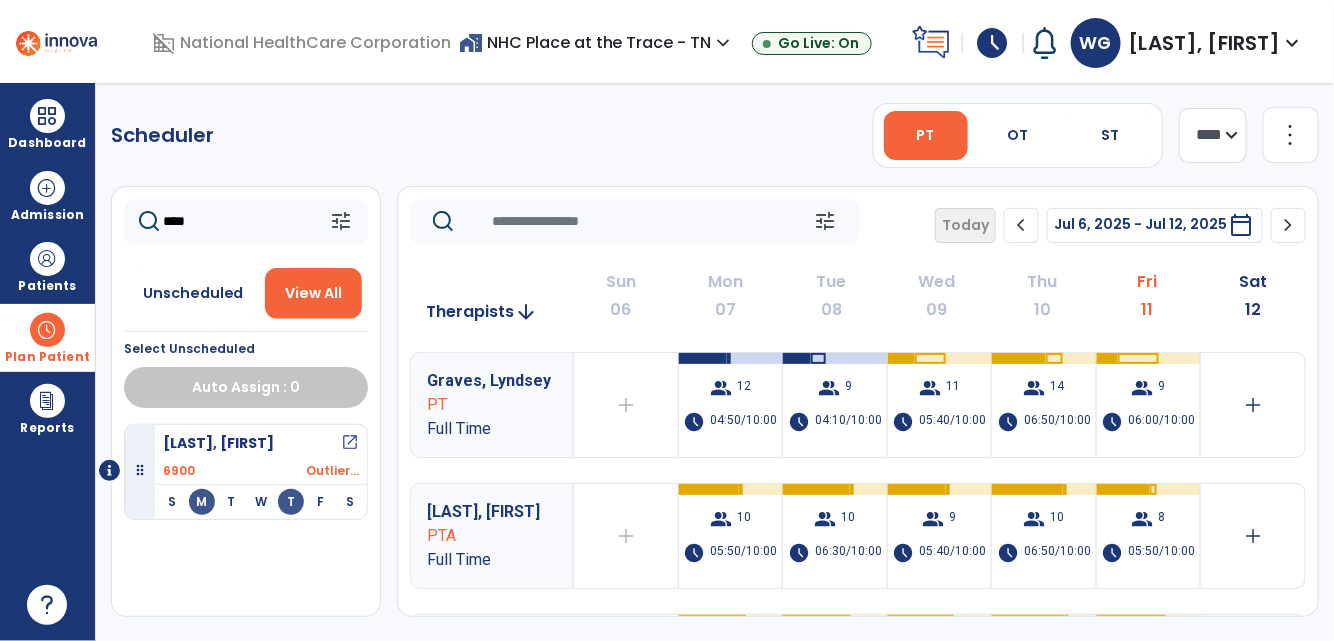 type on "*****" 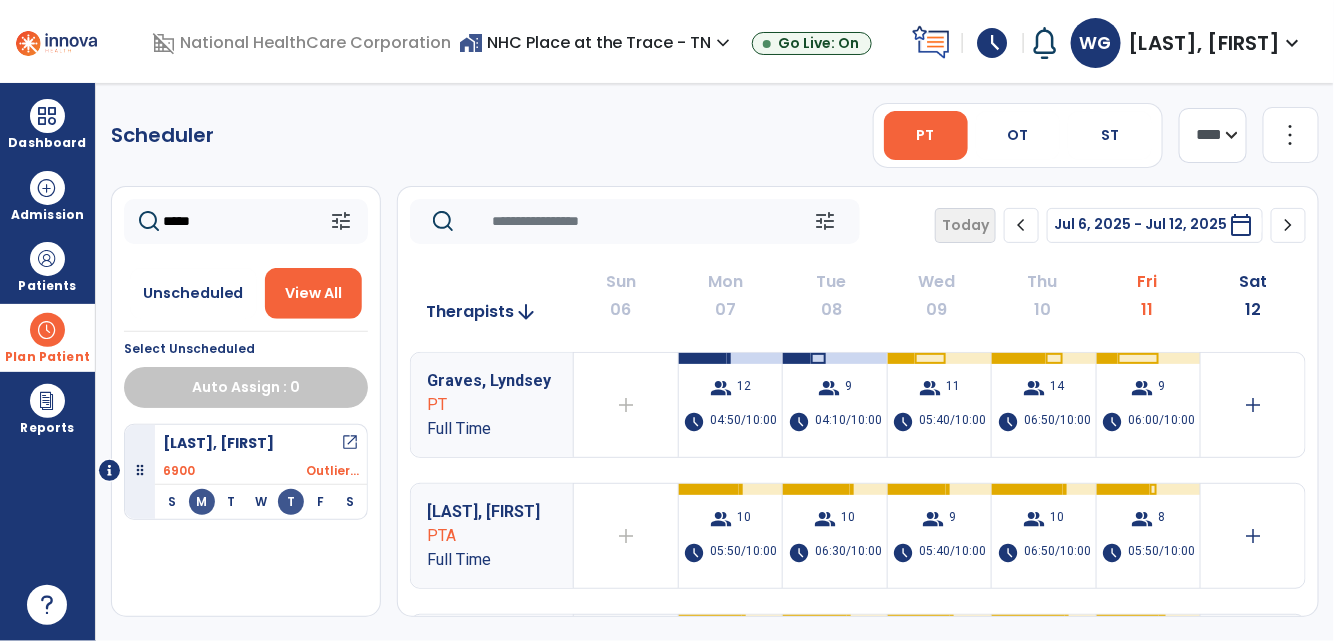 click on "*****" 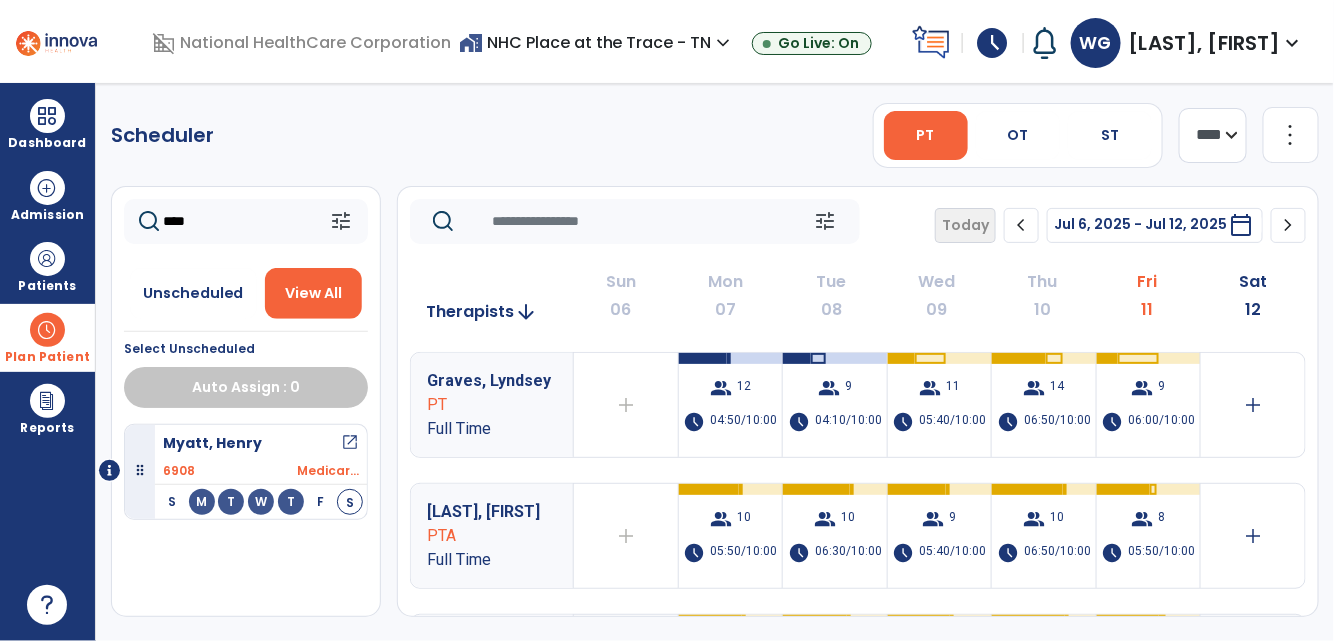 type on "*****" 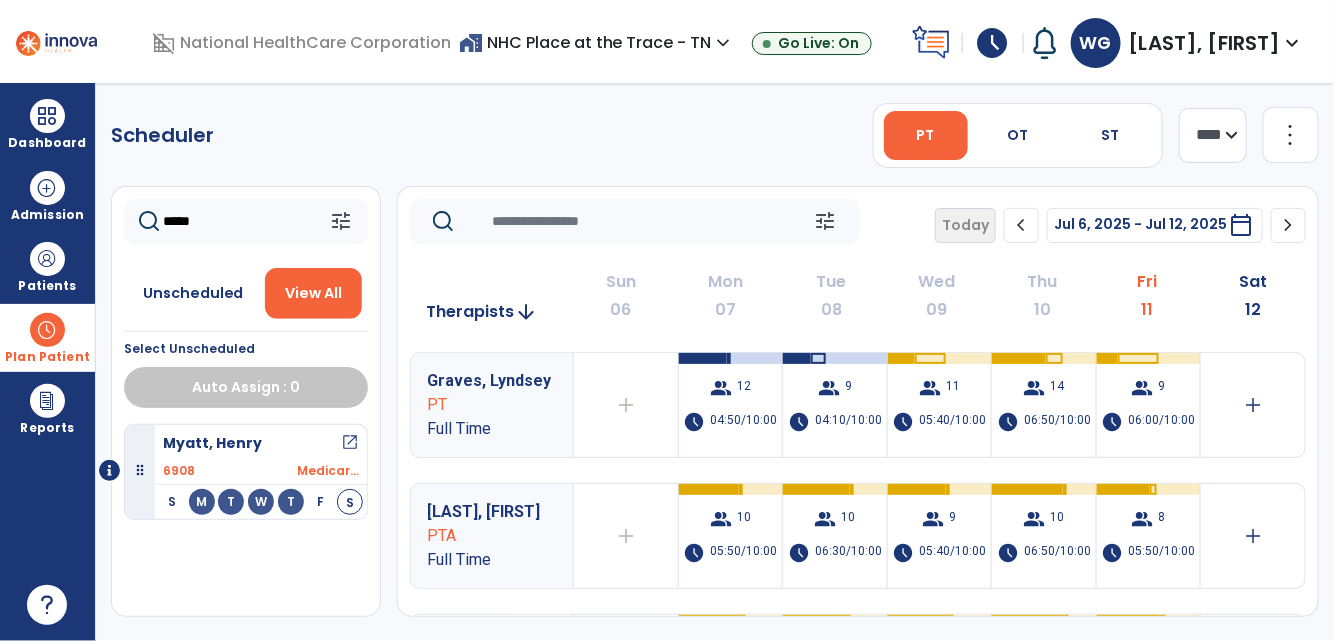 click on "*****" 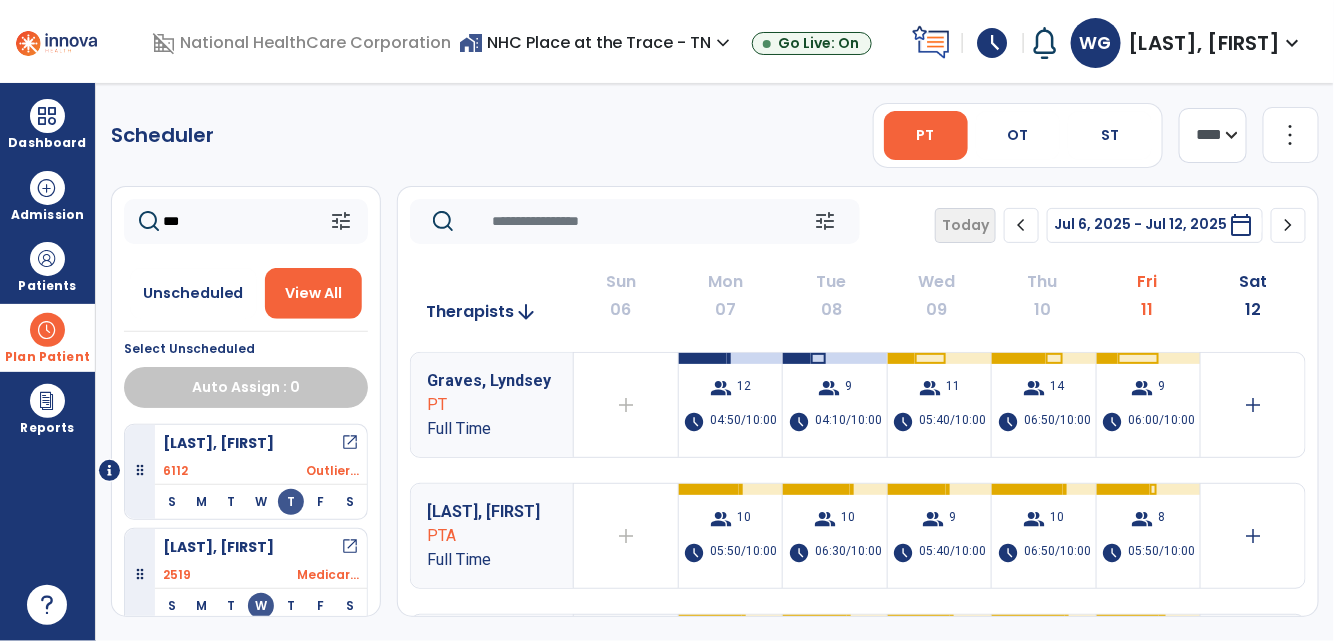 type on "****" 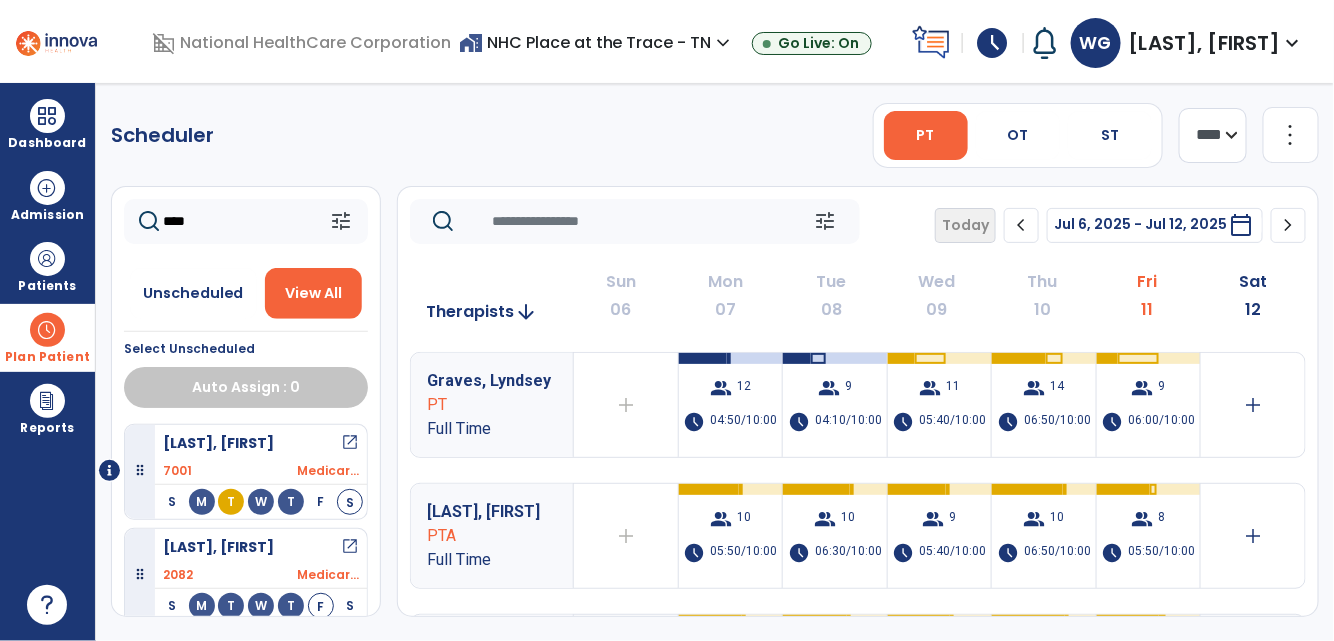 click on "****" 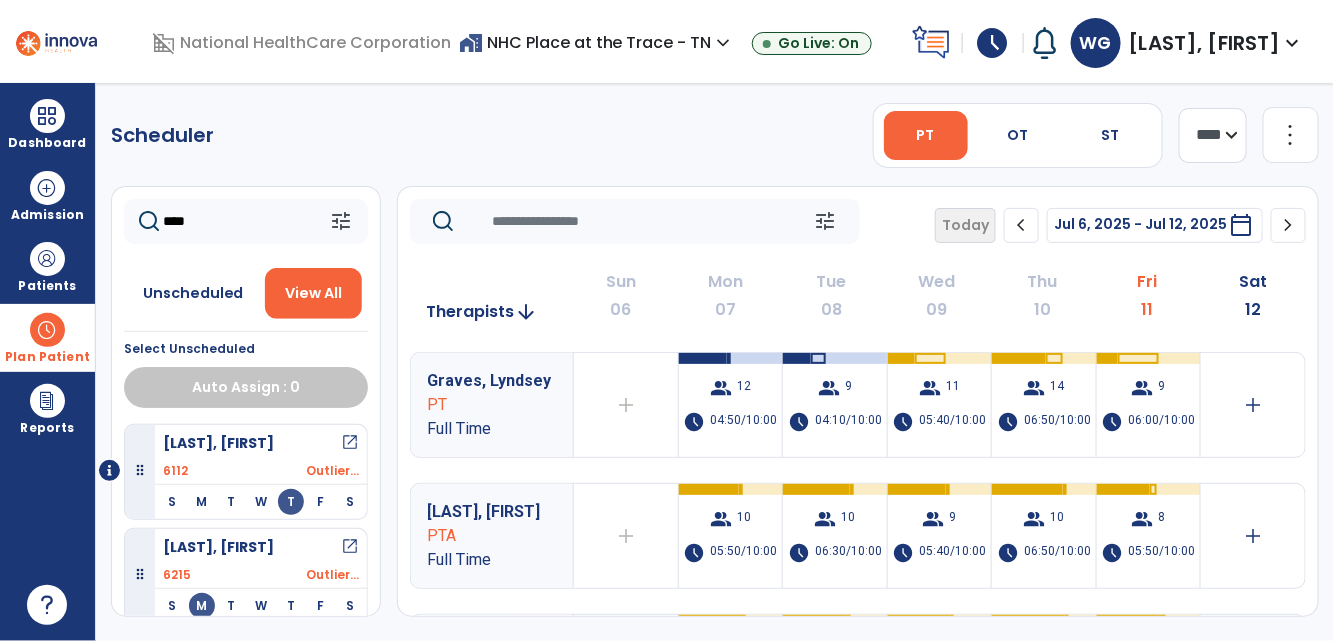 type on "*****" 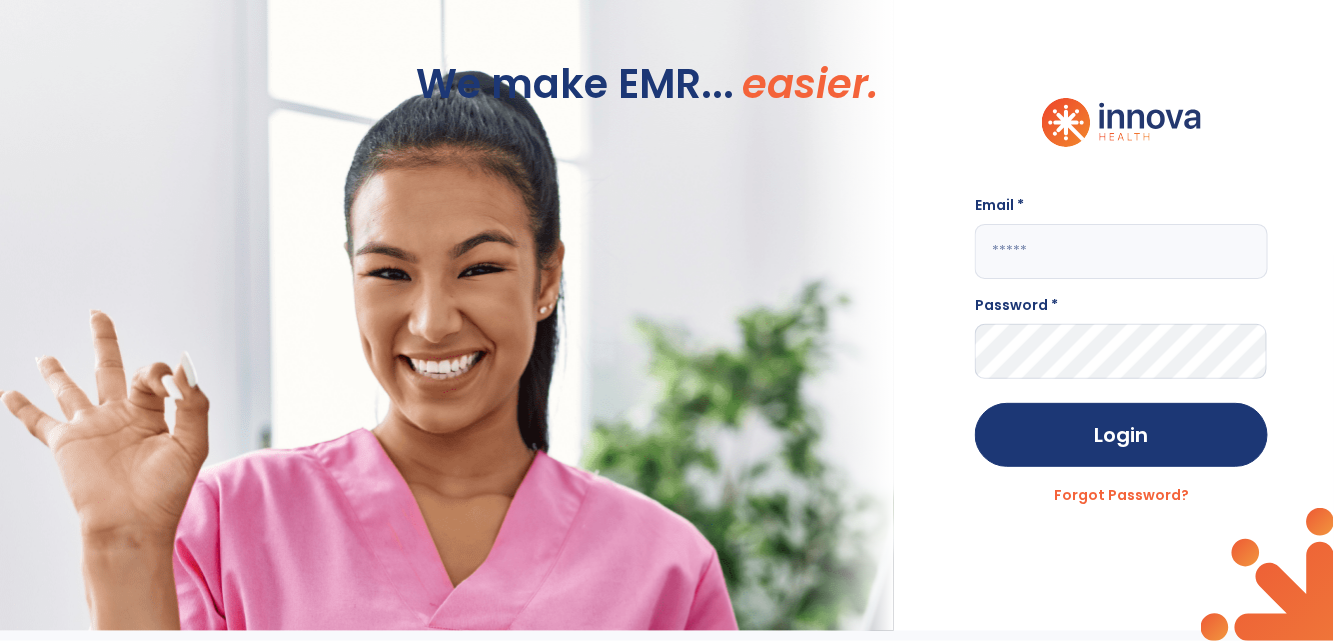 scroll, scrollTop: -8, scrollLeft: 0, axis: vertical 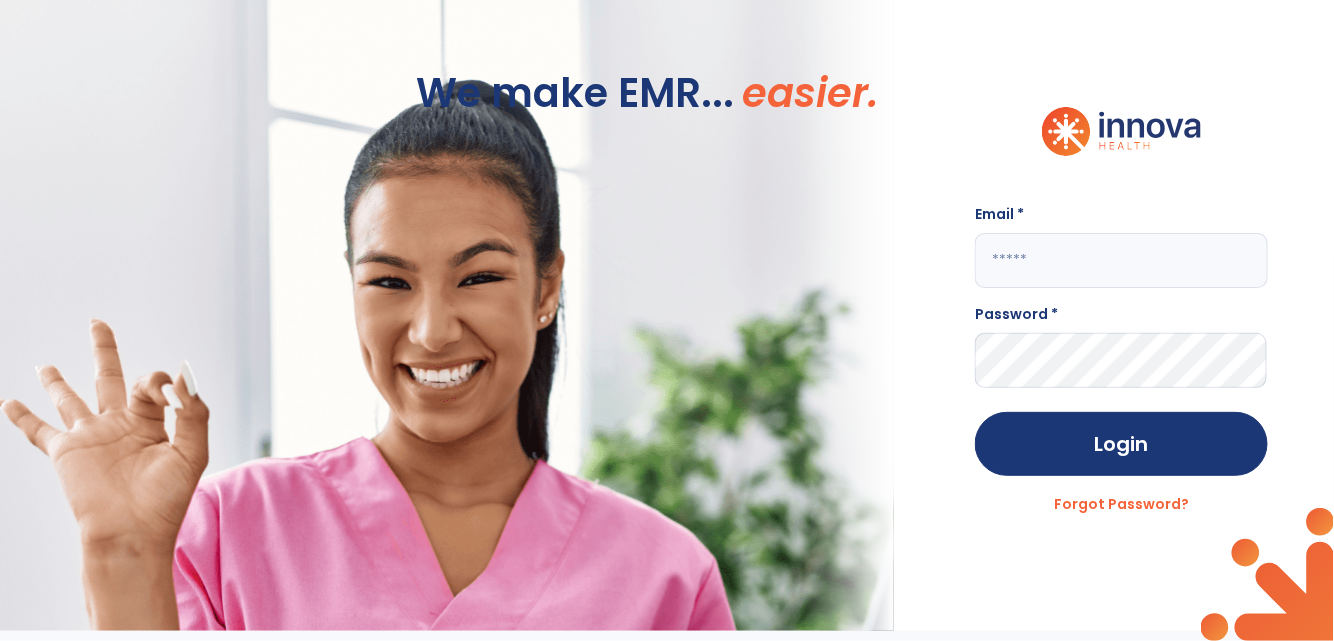 click 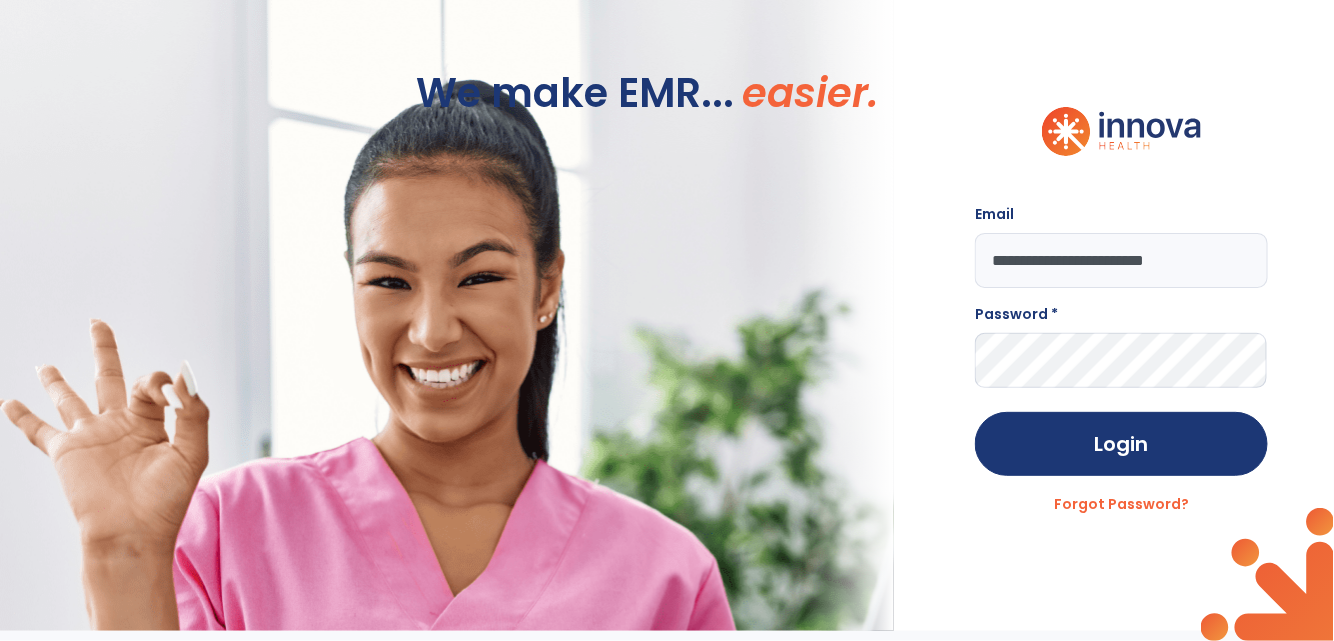 type on "**********" 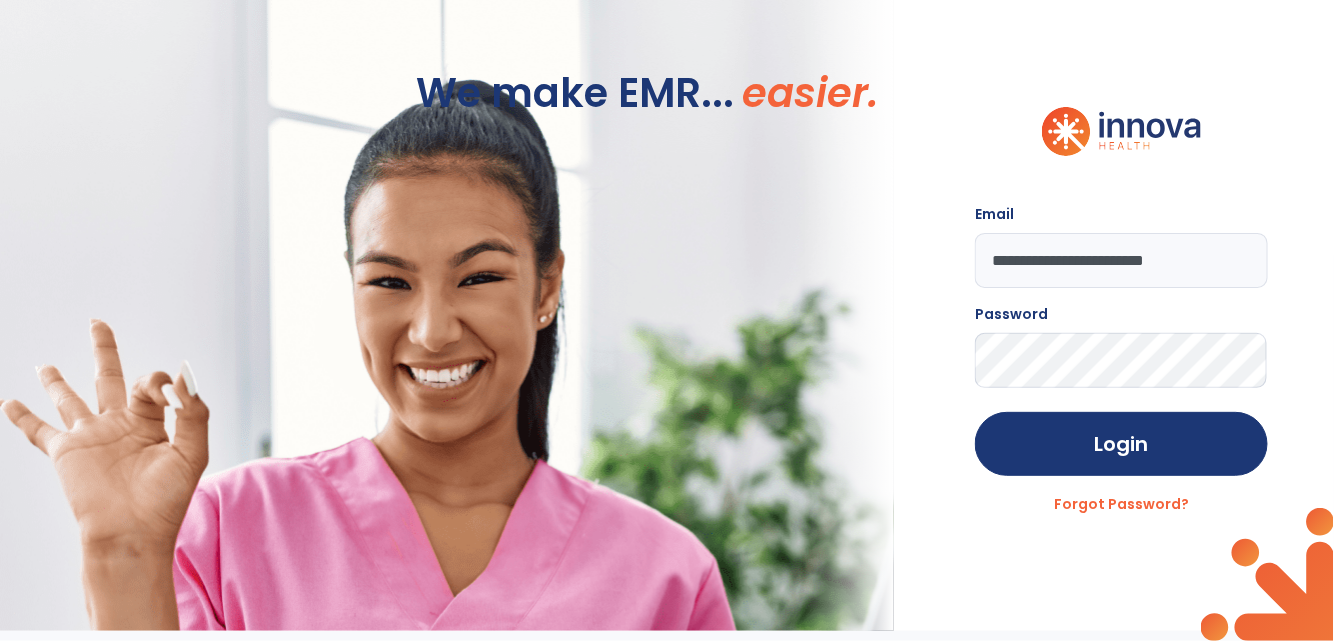 click on "Login" 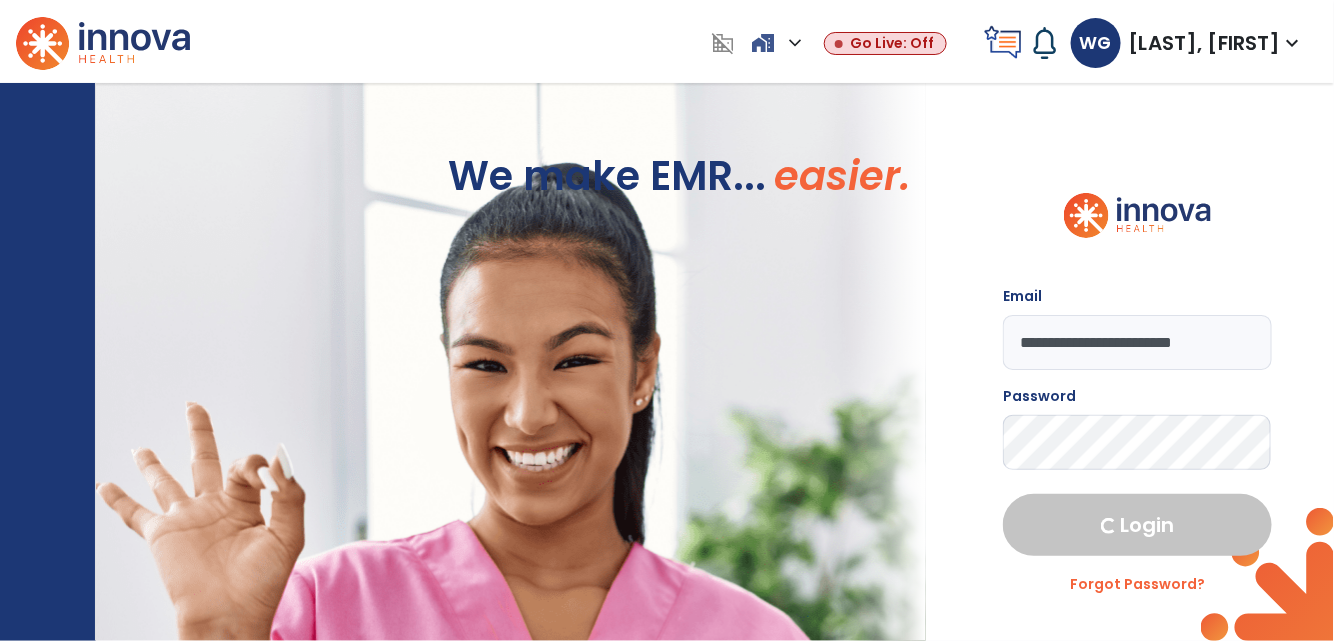 scroll, scrollTop: 0, scrollLeft: 0, axis: both 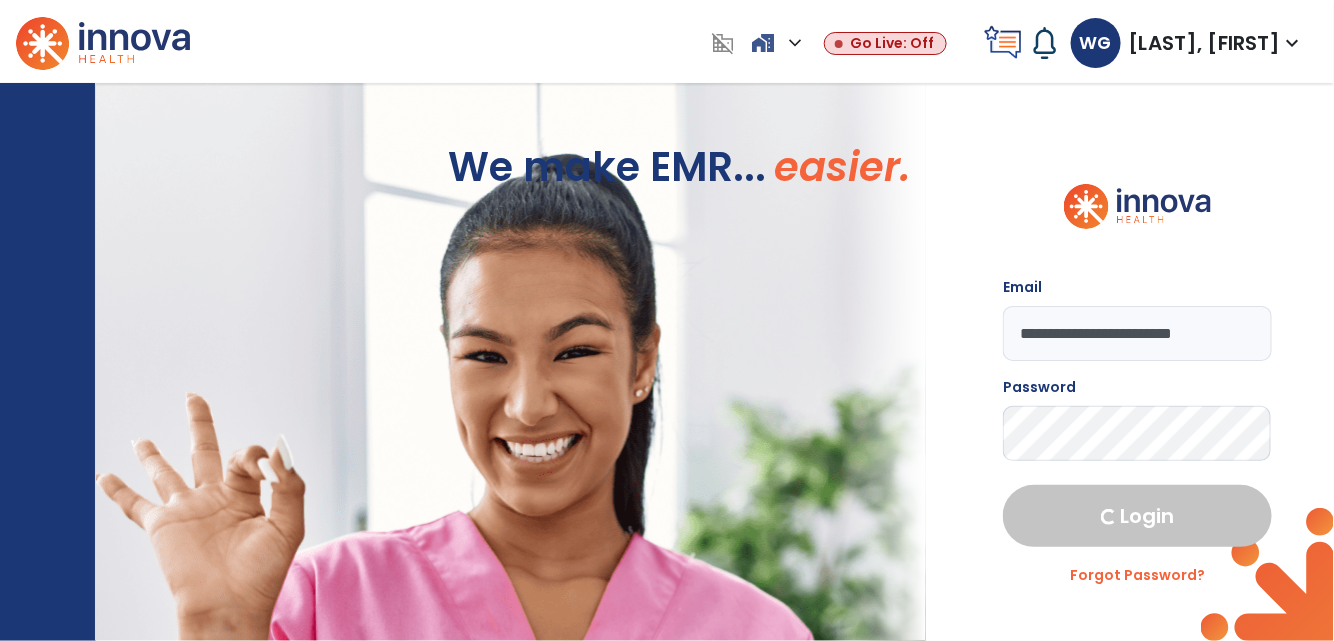 select on "****" 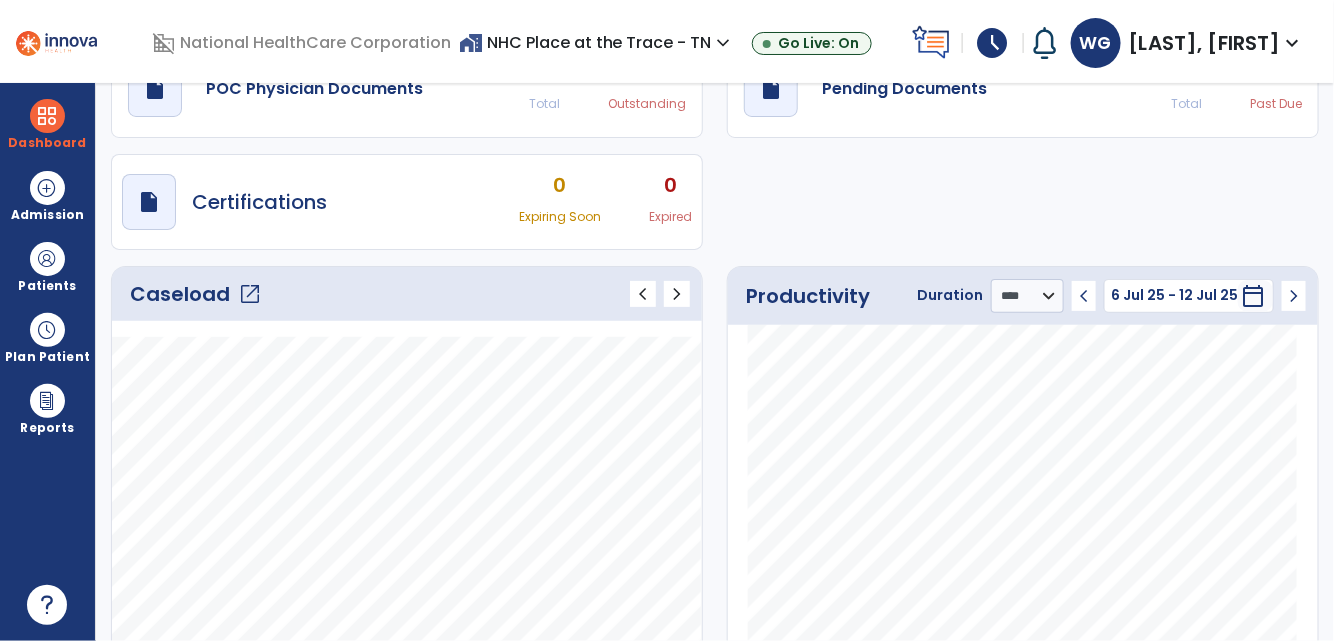 scroll, scrollTop: 90, scrollLeft: 0, axis: vertical 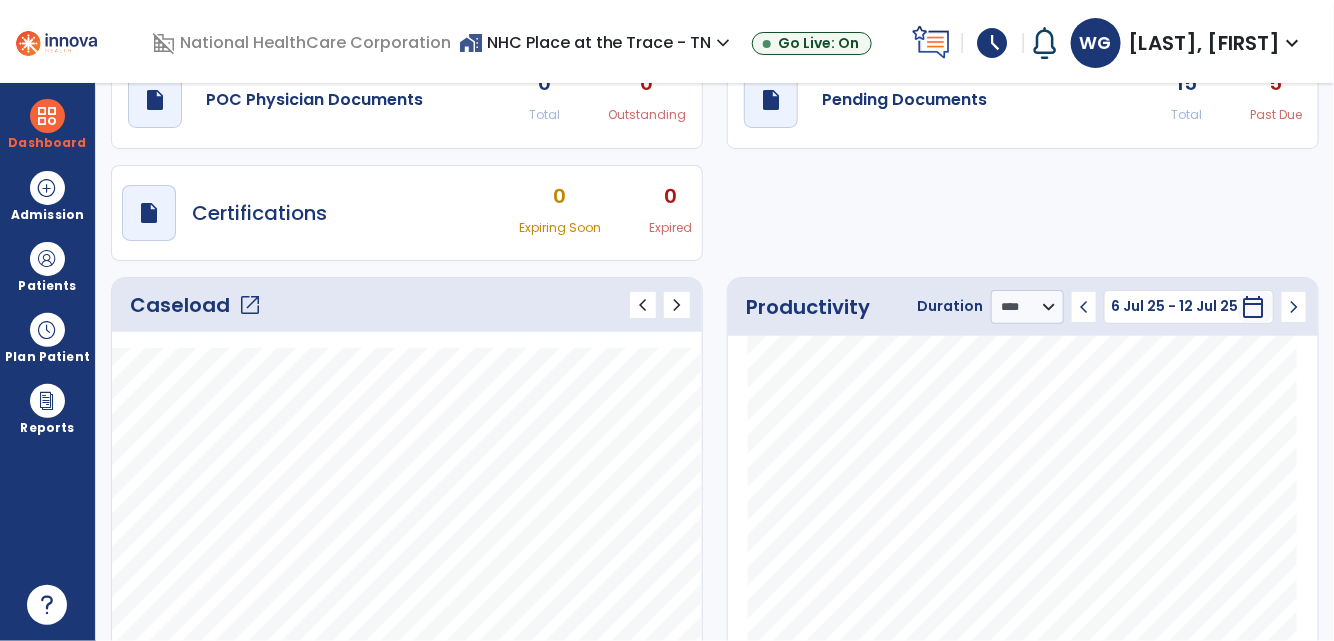 click on "open_in_new" 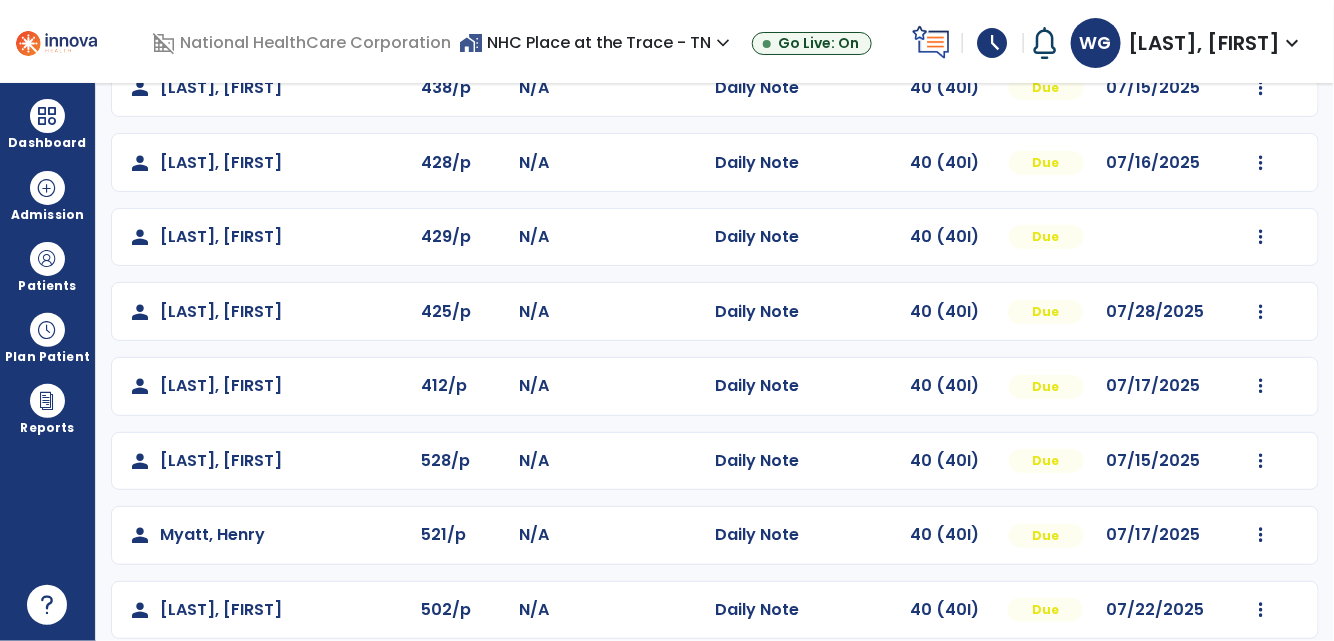 scroll, scrollTop: 0, scrollLeft: 0, axis: both 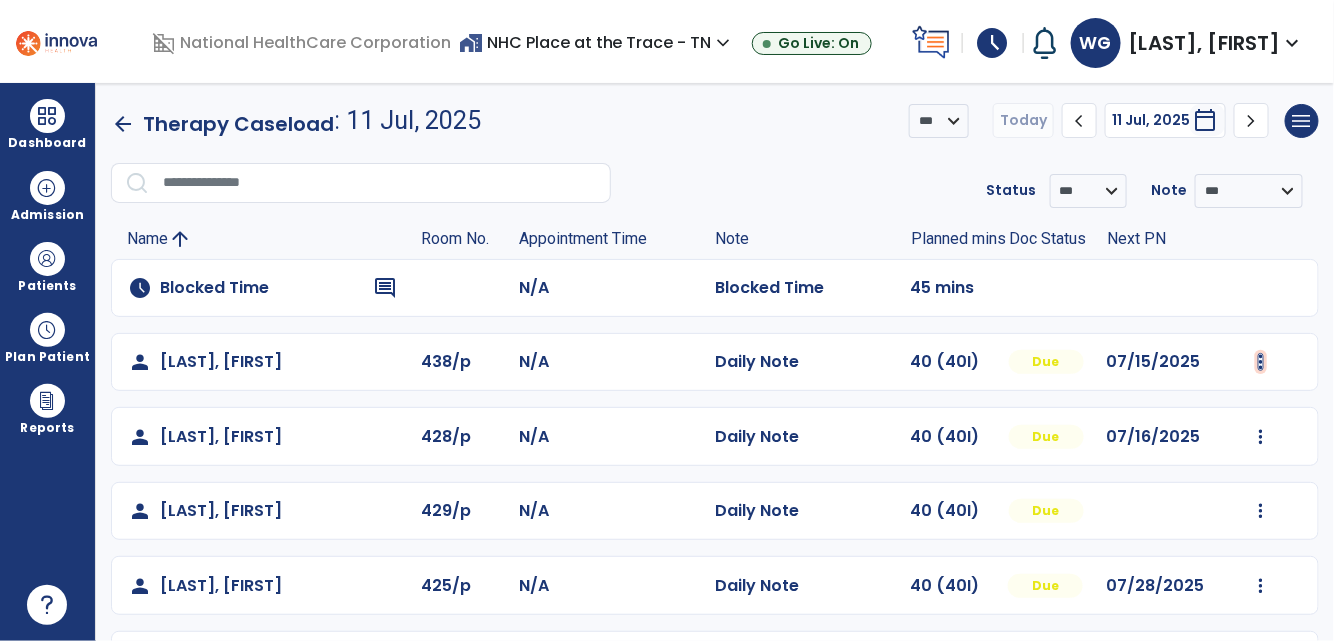 click at bounding box center [1261, 362] 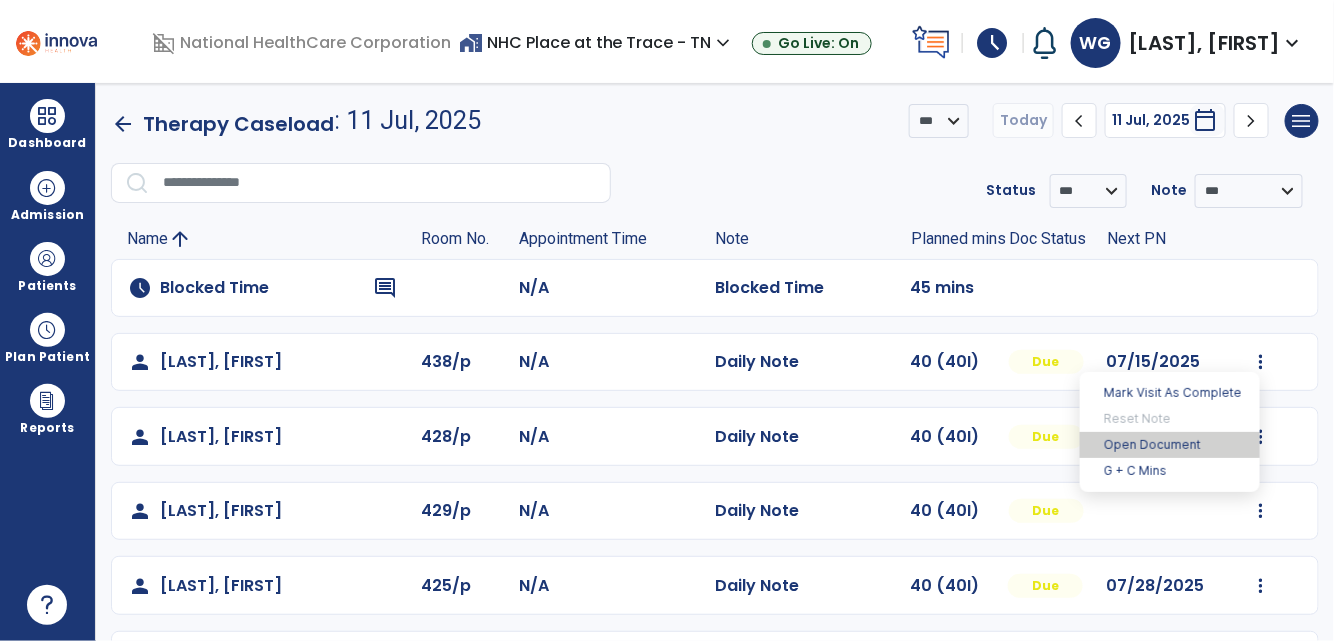 click on "Open Document" at bounding box center (1170, 445) 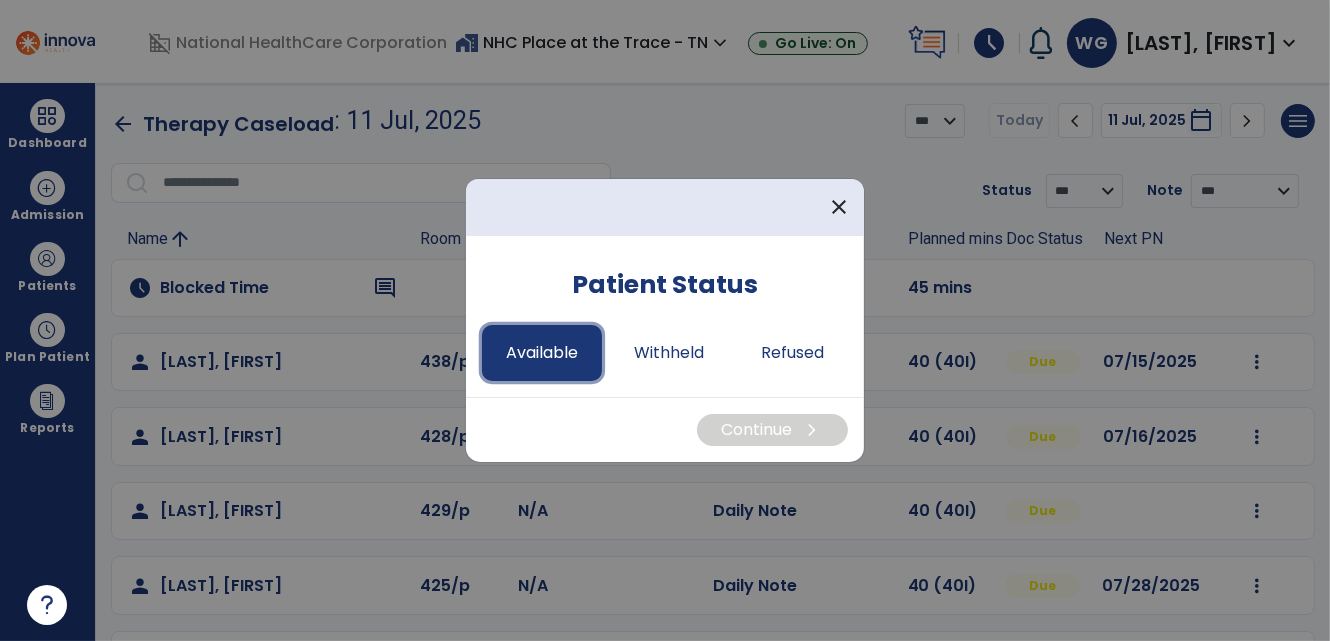 click on "Available" at bounding box center [542, 353] 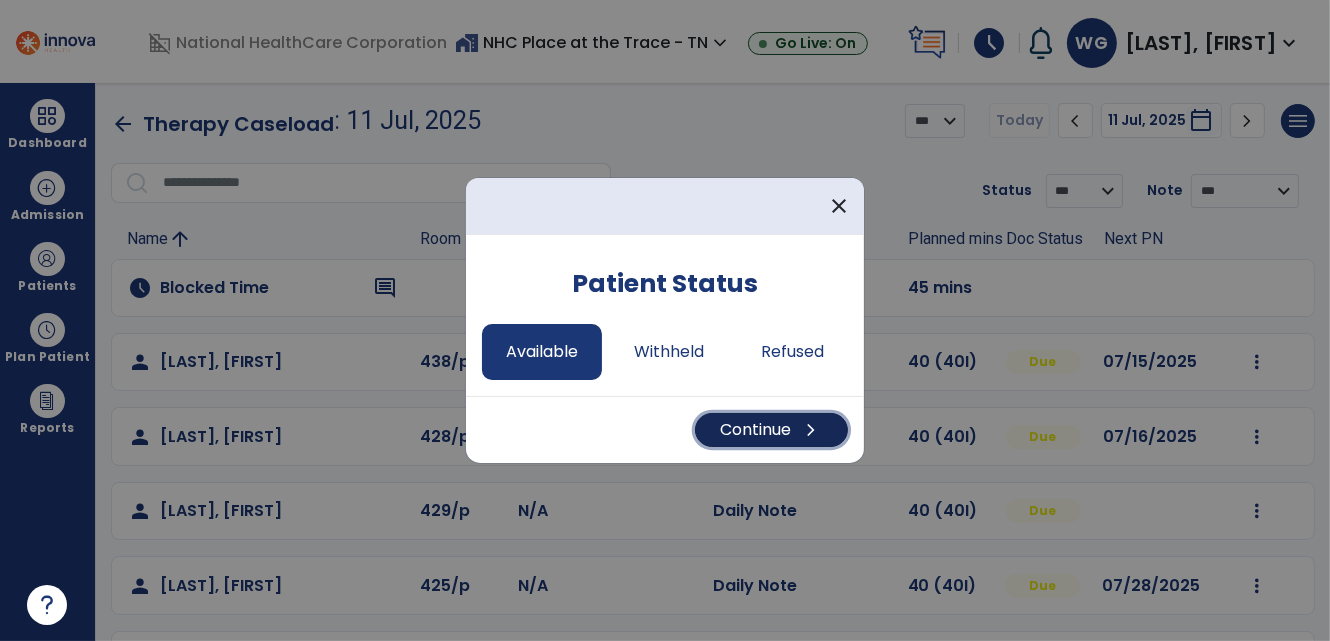 click on "chevron_right" at bounding box center [811, 430] 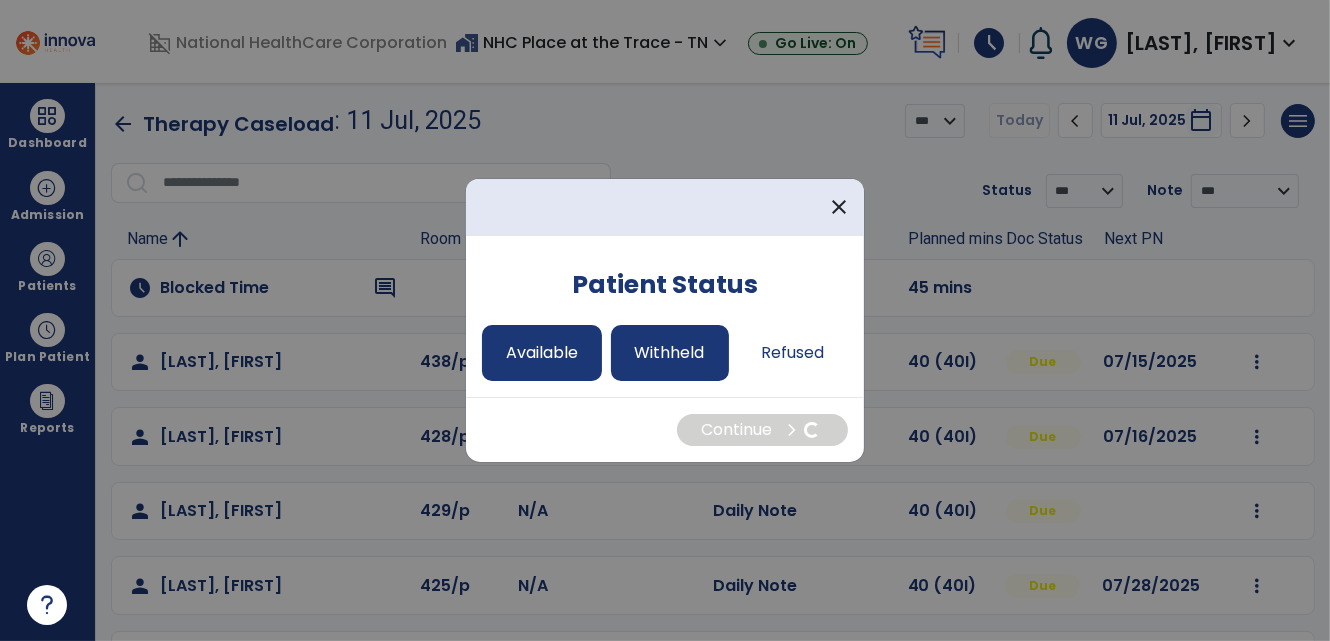 select on "*" 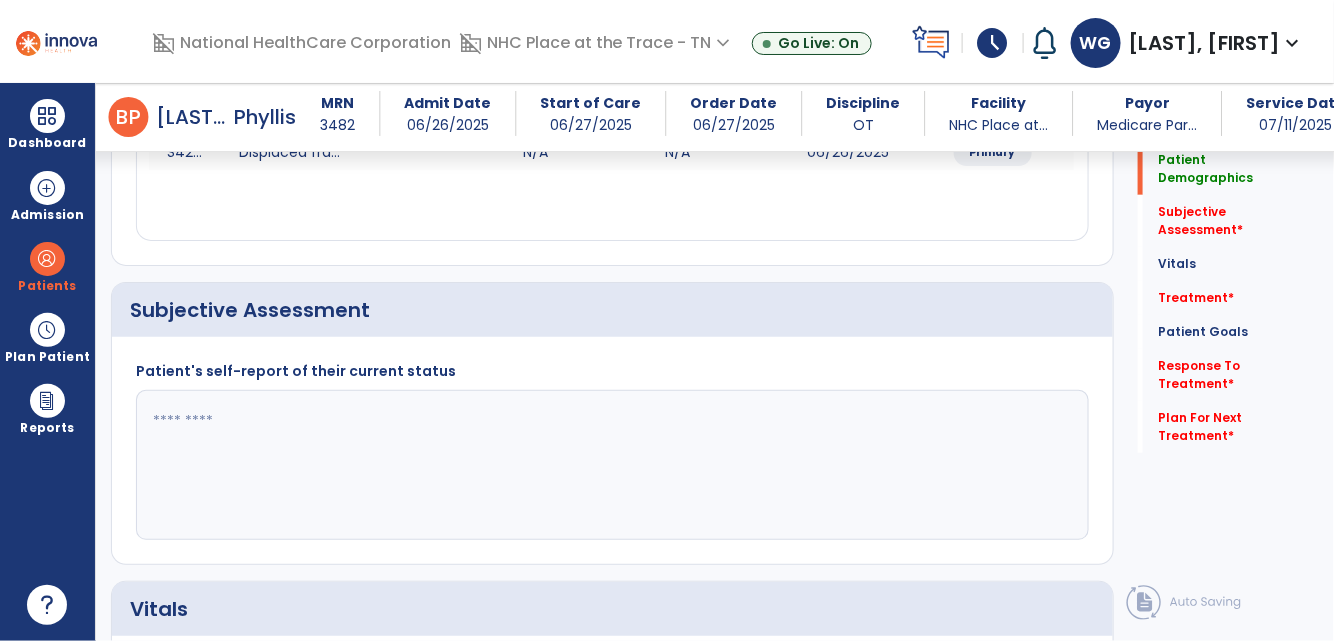 scroll, scrollTop: 454, scrollLeft: 0, axis: vertical 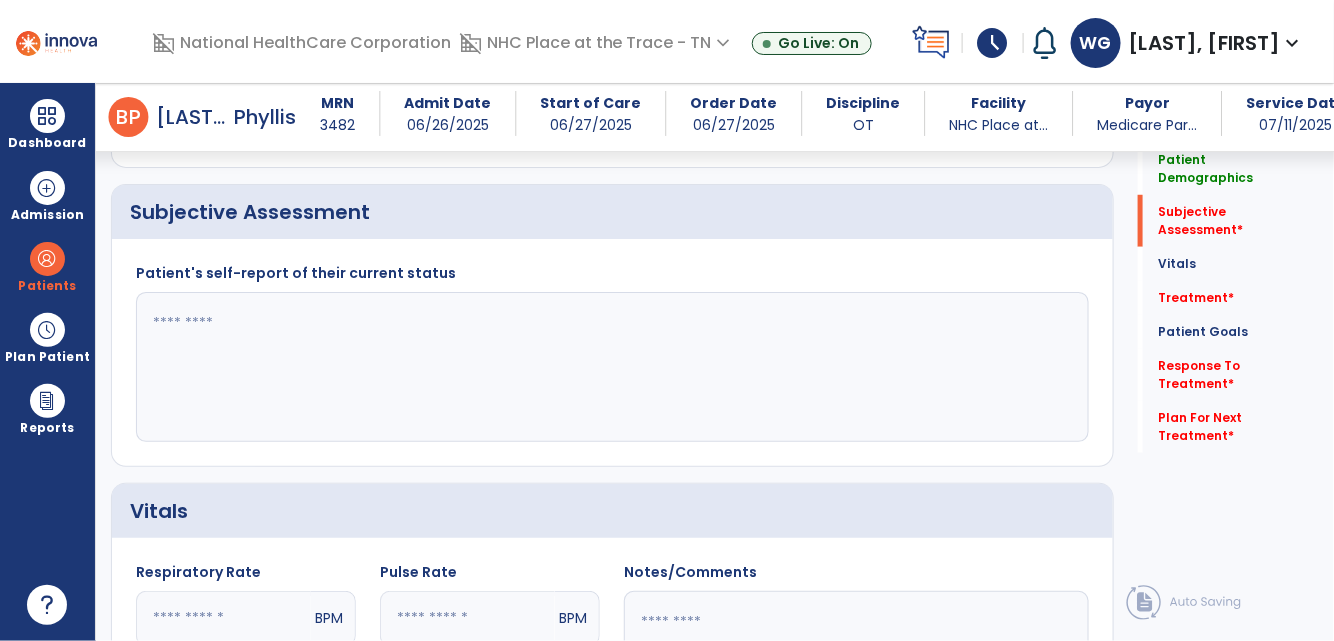 click 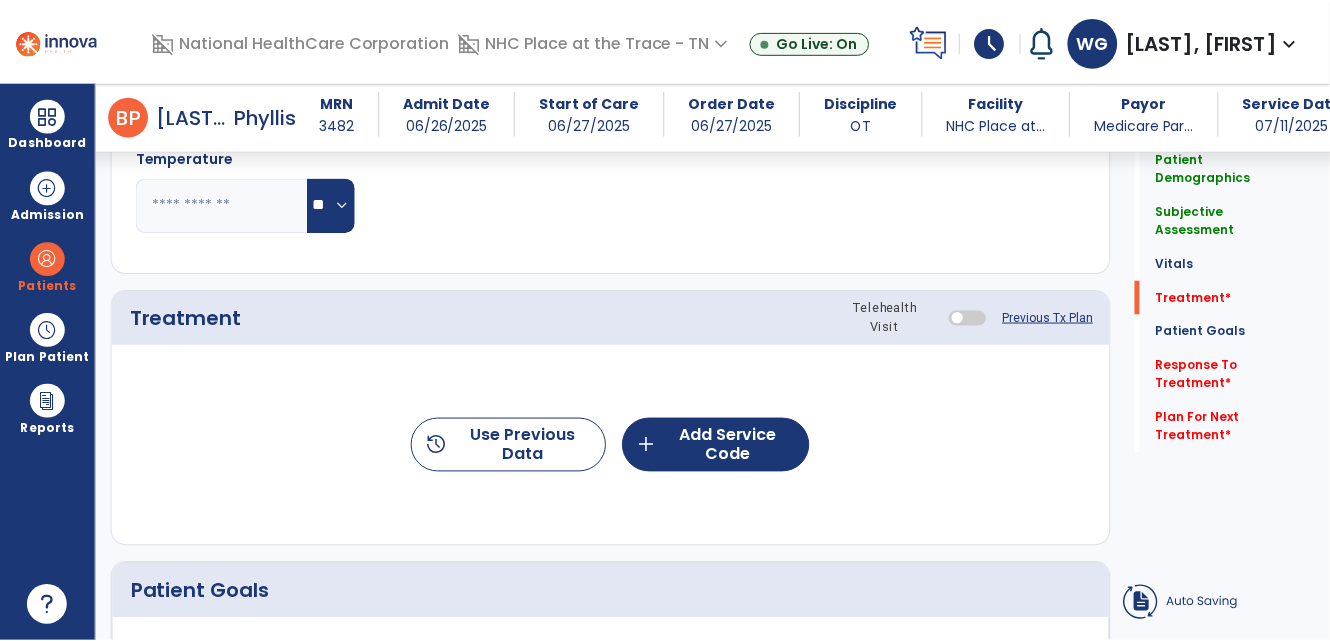 scroll, scrollTop: 1090, scrollLeft: 0, axis: vertical 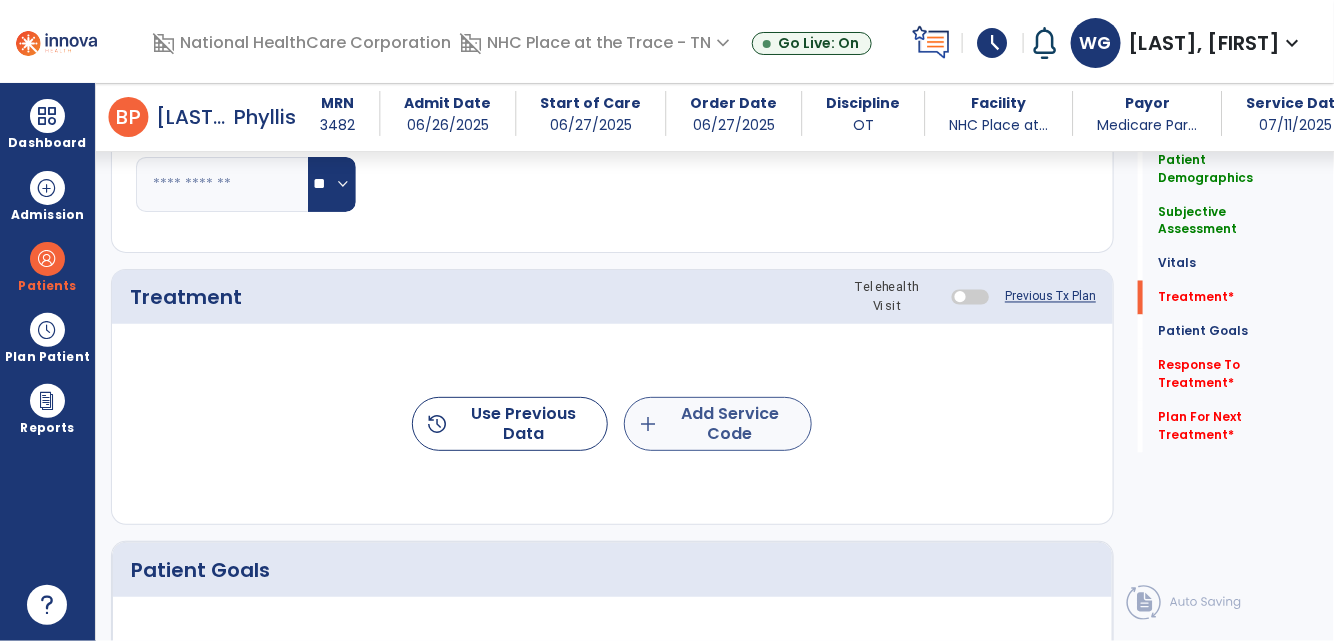 type on "**********" 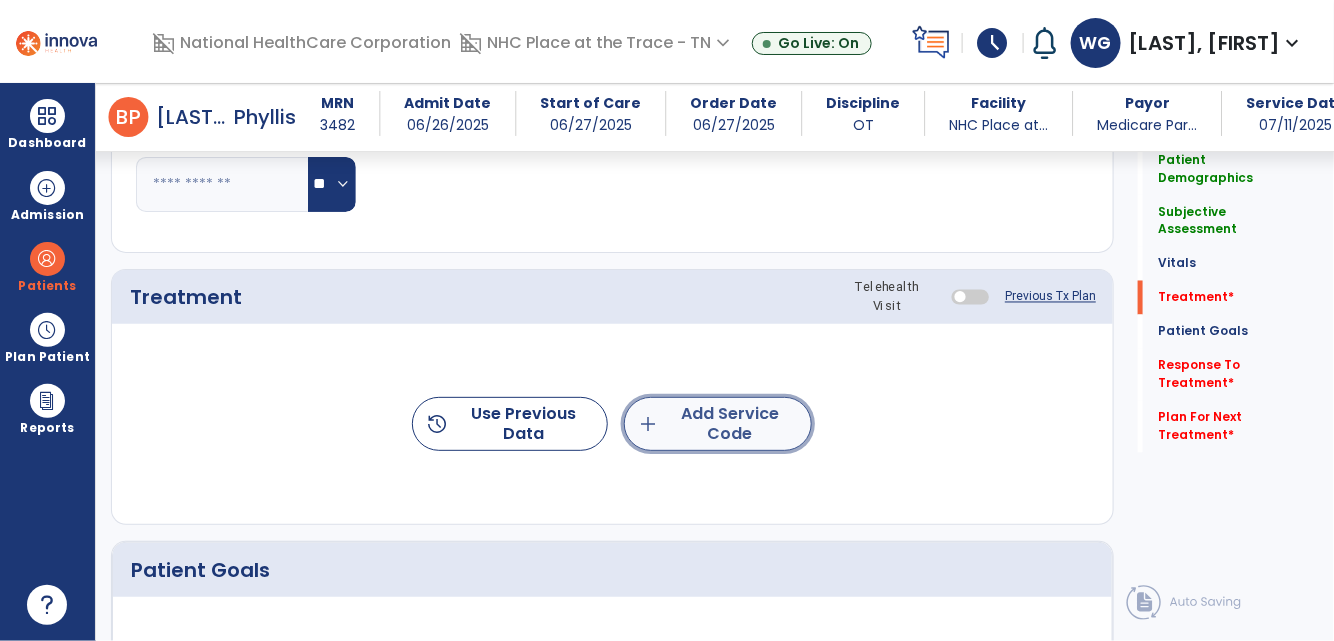 click on "add  Add Service Code" 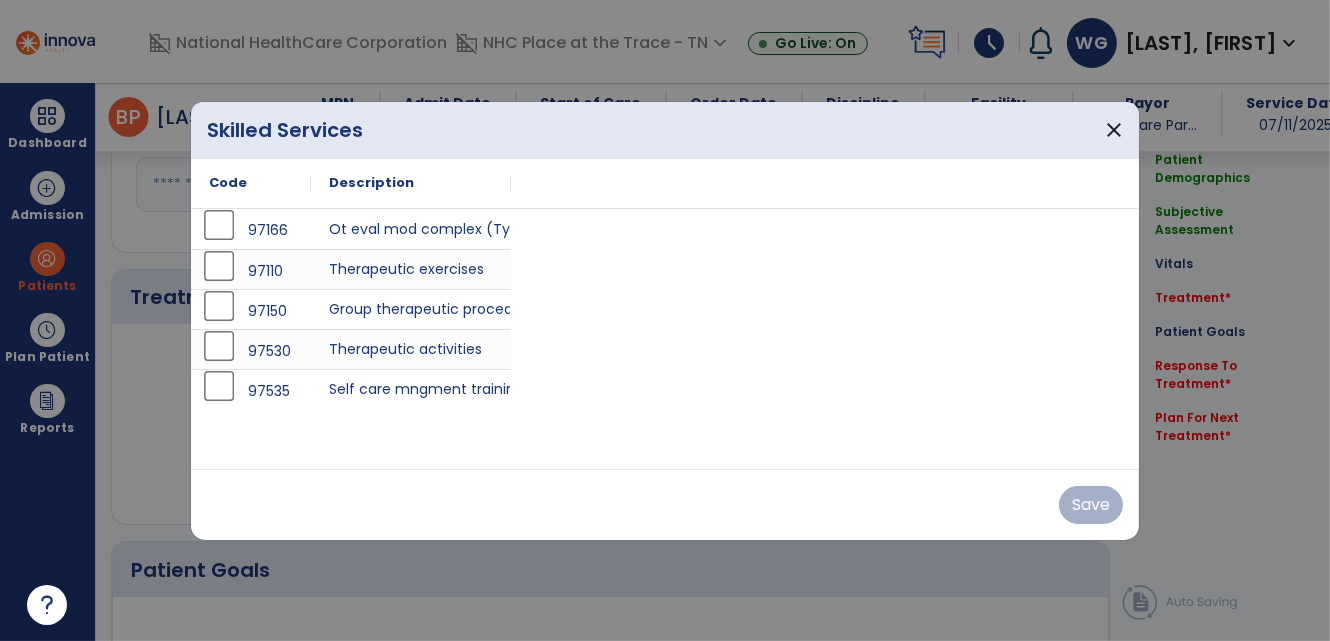scroll, scrollTop: 1090, scrollLeft: 0, axis: vertical 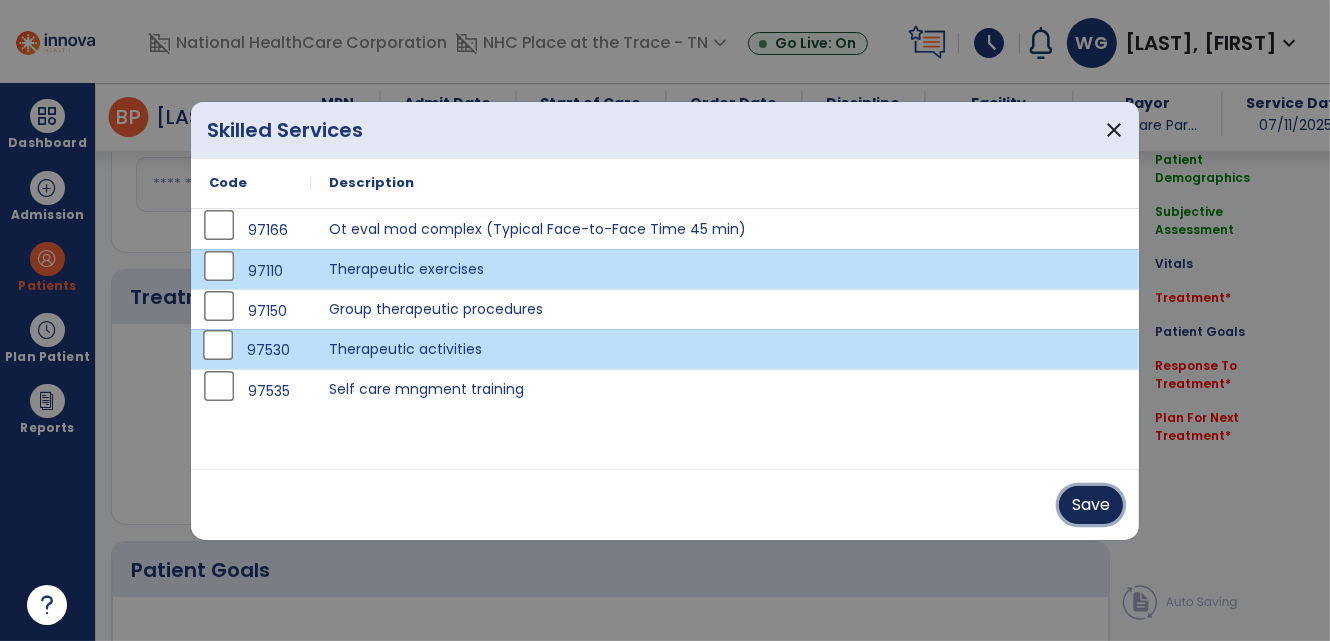 click on "Save" at bounding box center (1091, 505) 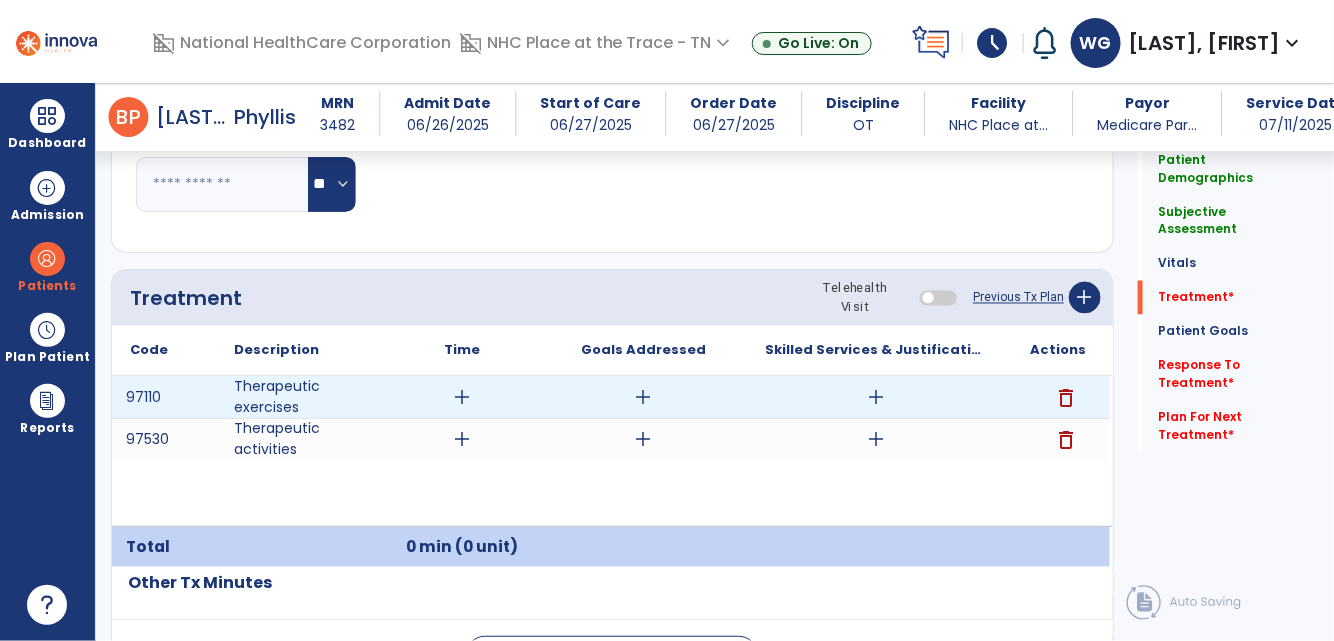 click on "add" at bounding box center [462, 397] 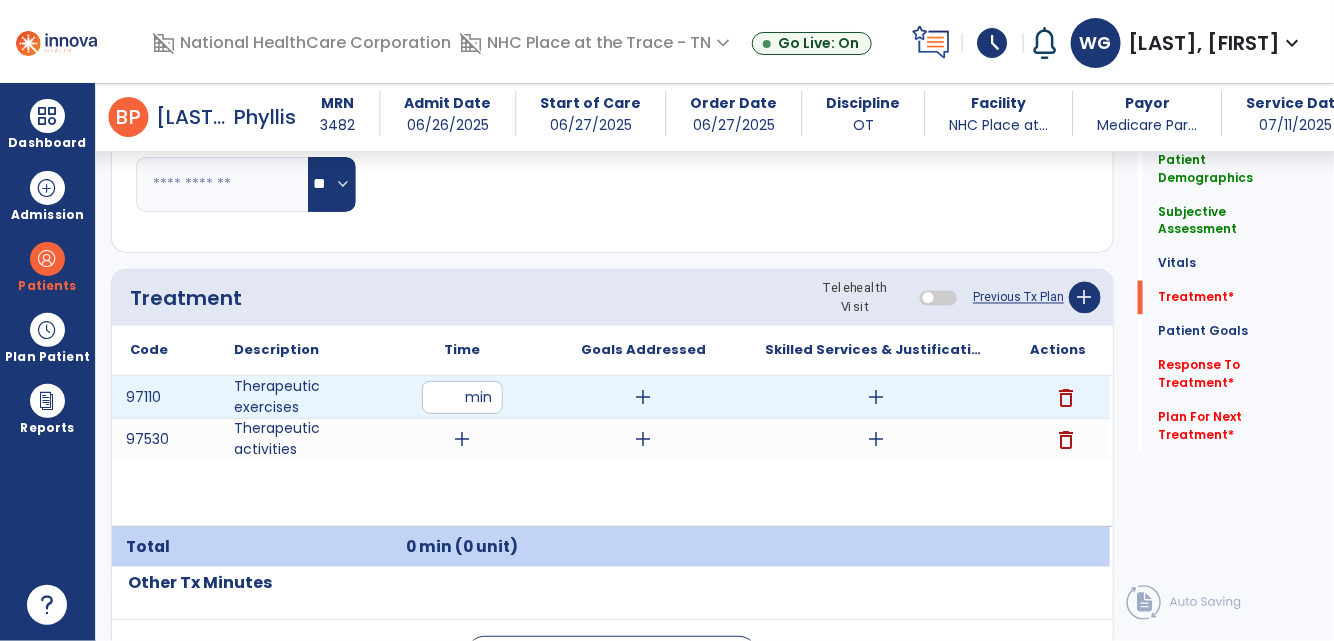 type on "**" 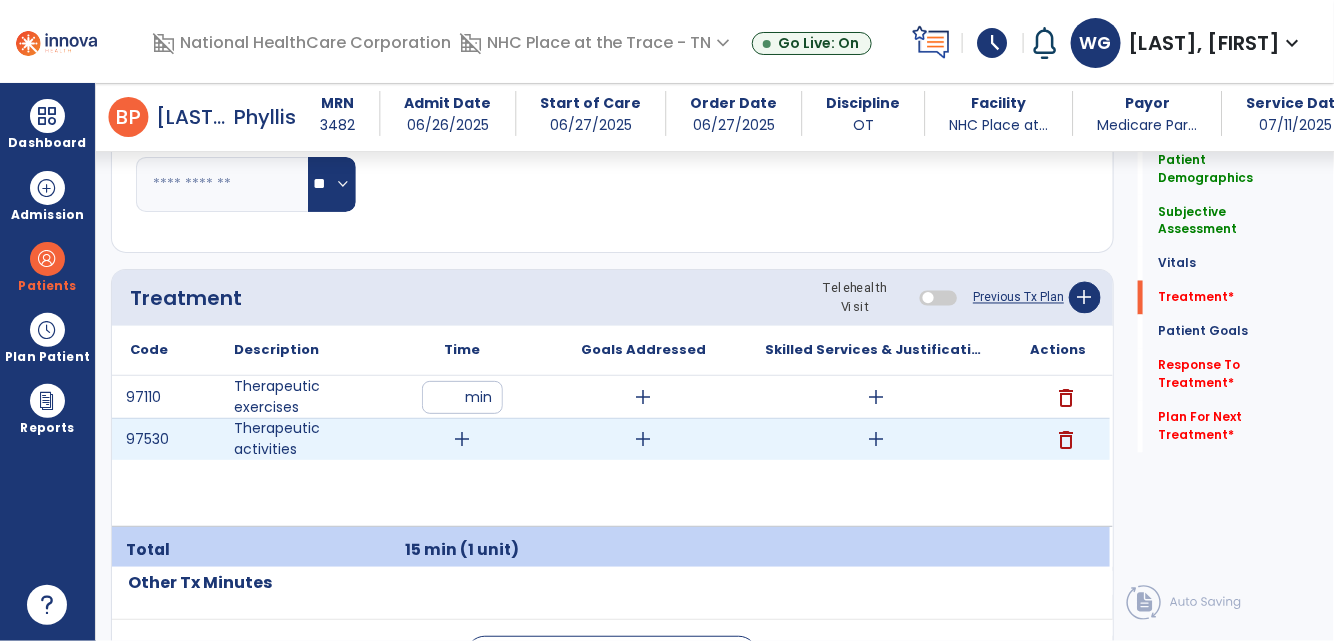 click on "add" at bounding box center [462, 439] 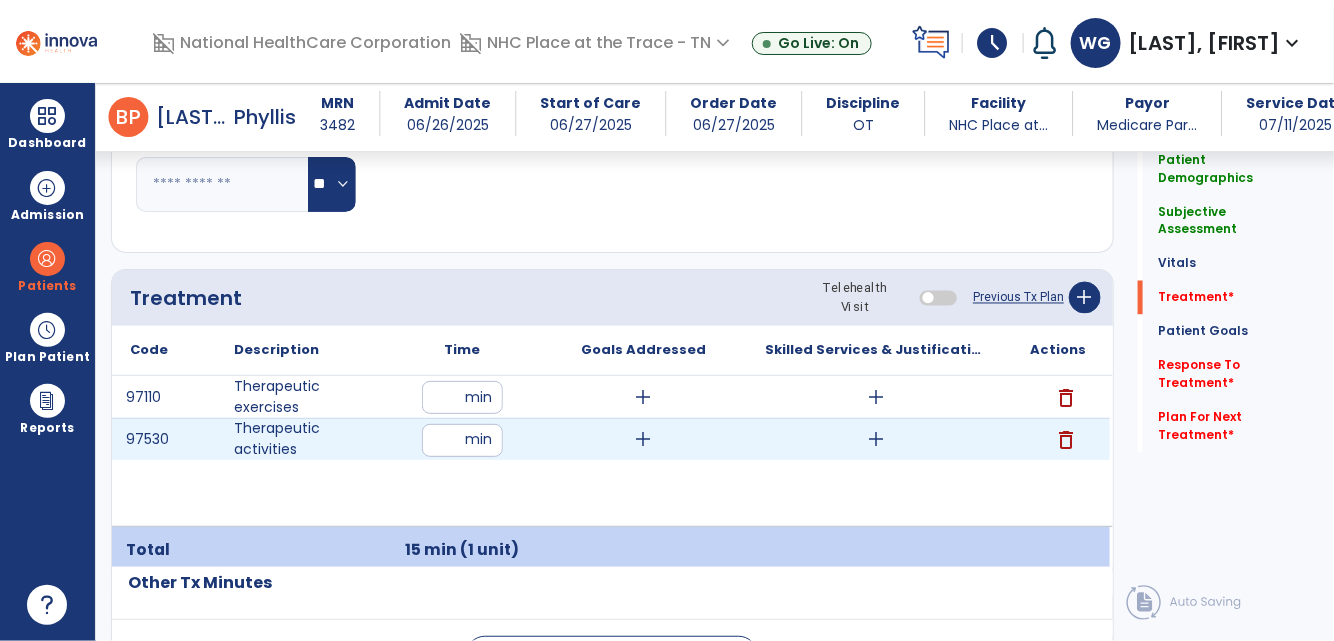 type on "**" 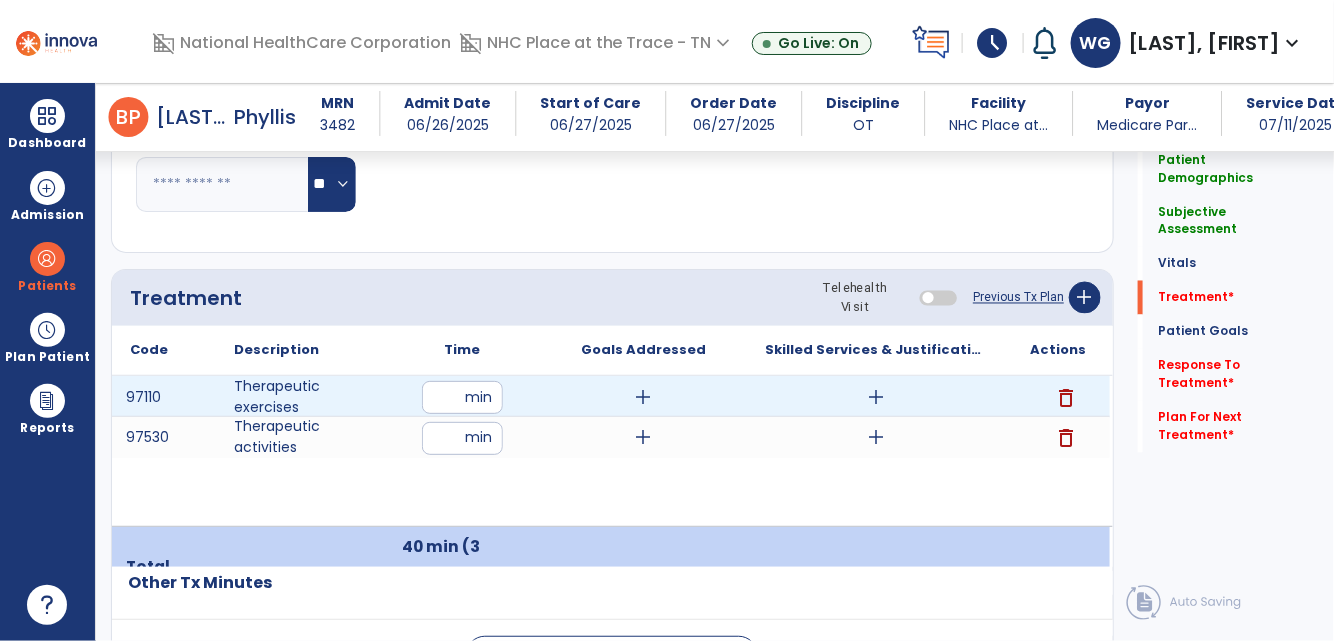 click on "add" at bounding box center [644, 397] 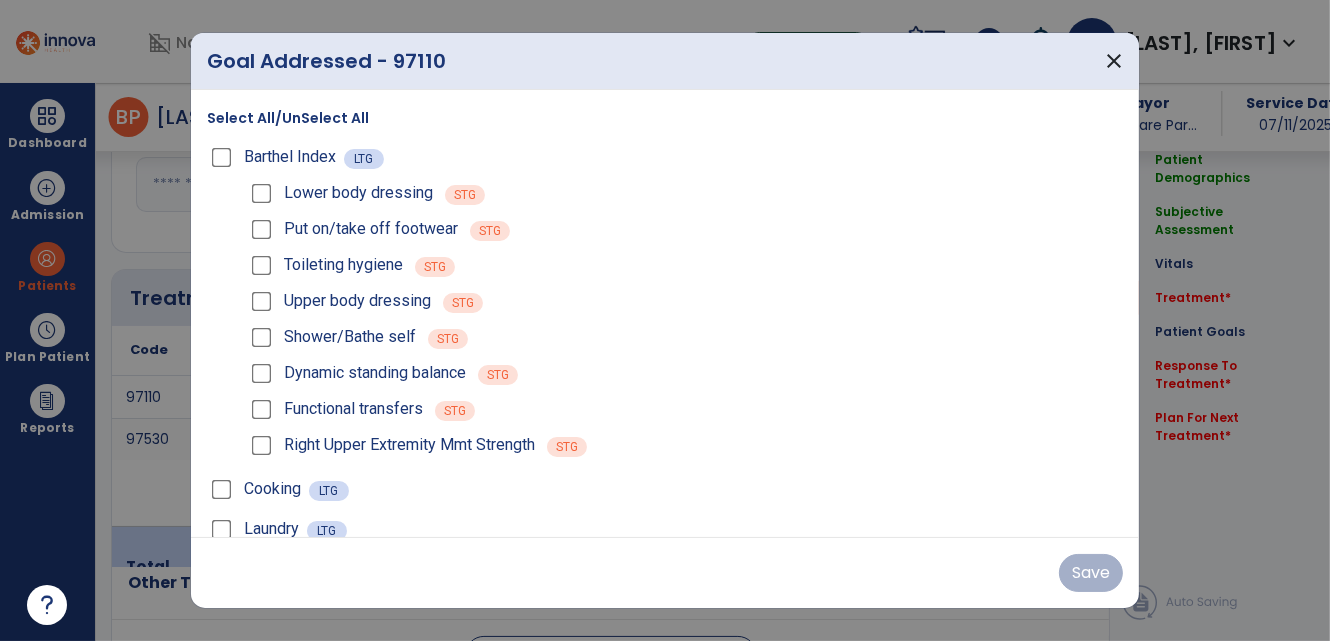 scroll, scrollTop: 1090, scrollLeft: 0, axis: vertical 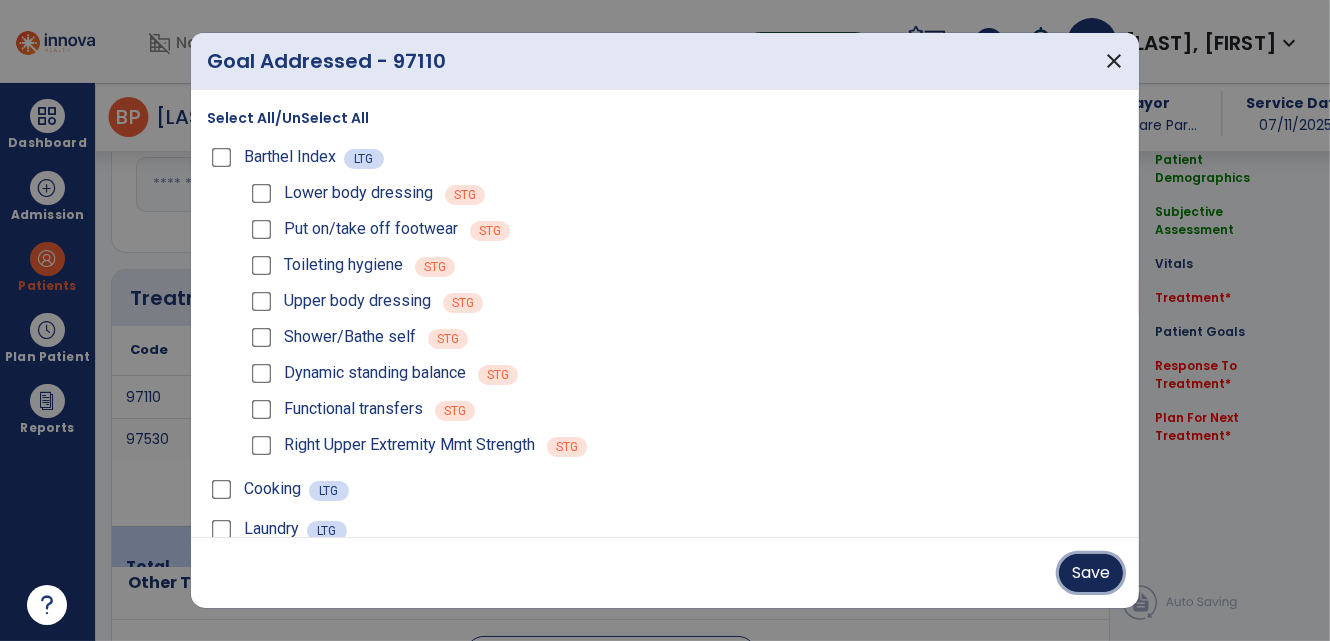click on "Save" at bounding box center [1091, 573] 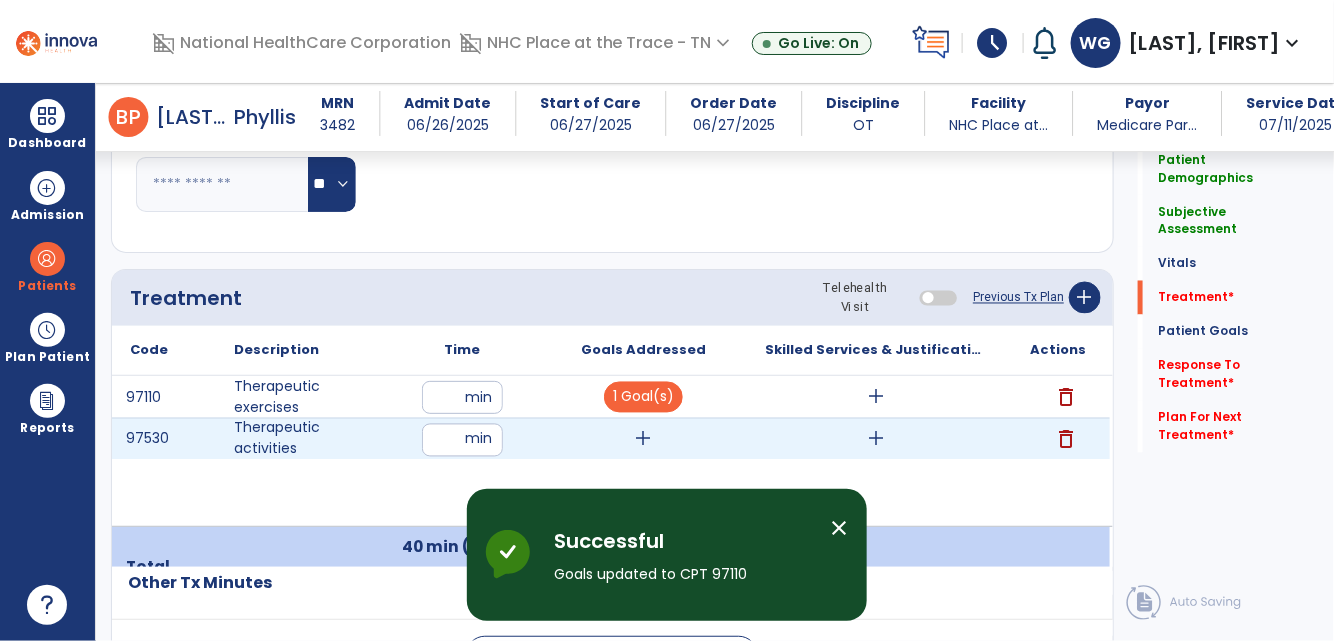 click on "add" at bounding box center (644, 439) 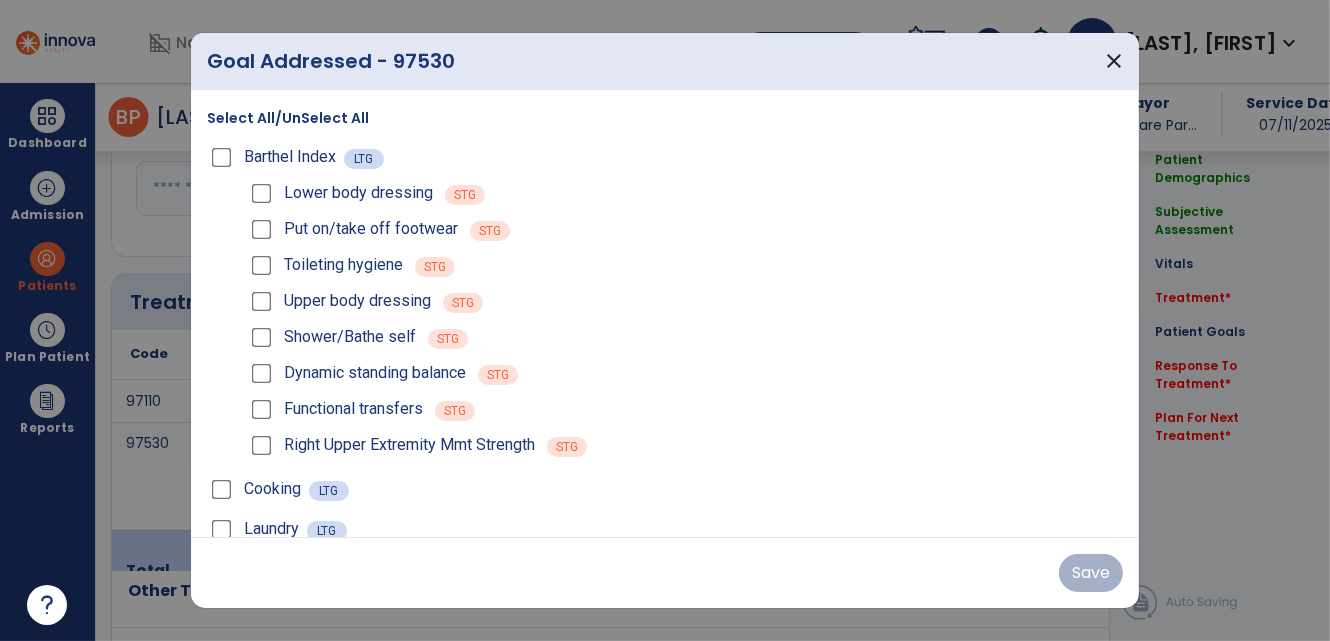 scroll, scrollTop: 1090, scrollLeft: 0, axis: vertical 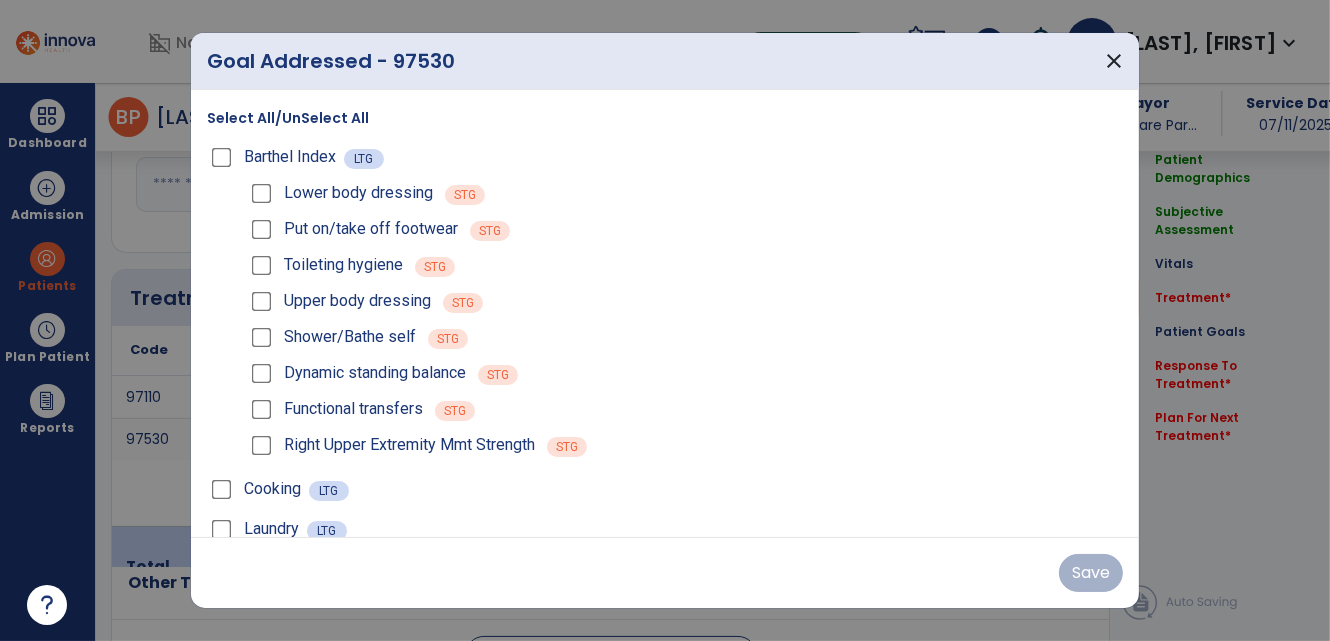 click on "Select All/UnSelect All Barthel Index  LTG  Lower body dressing  STG  Put on/take off footwear  STG  Toileting hygiene  STG  Upper body dressing  STG  Shower/Bathe self  STG  Dynamic standing balance  STG  Functional transfers  STG  Right Upper Extremity Mmt Strength  STG  Cooking  LTG  Laundry  LTG" at bounding box center (665, 327) 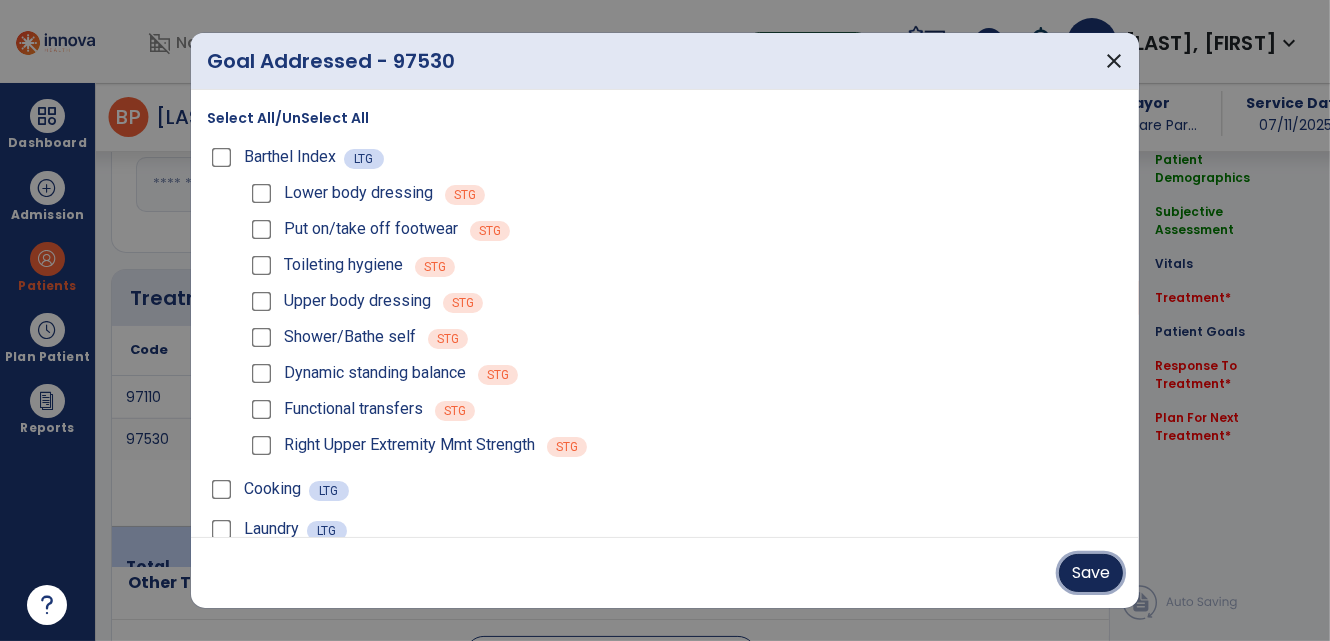 click on "Save" at bounding box center (1091, 573) 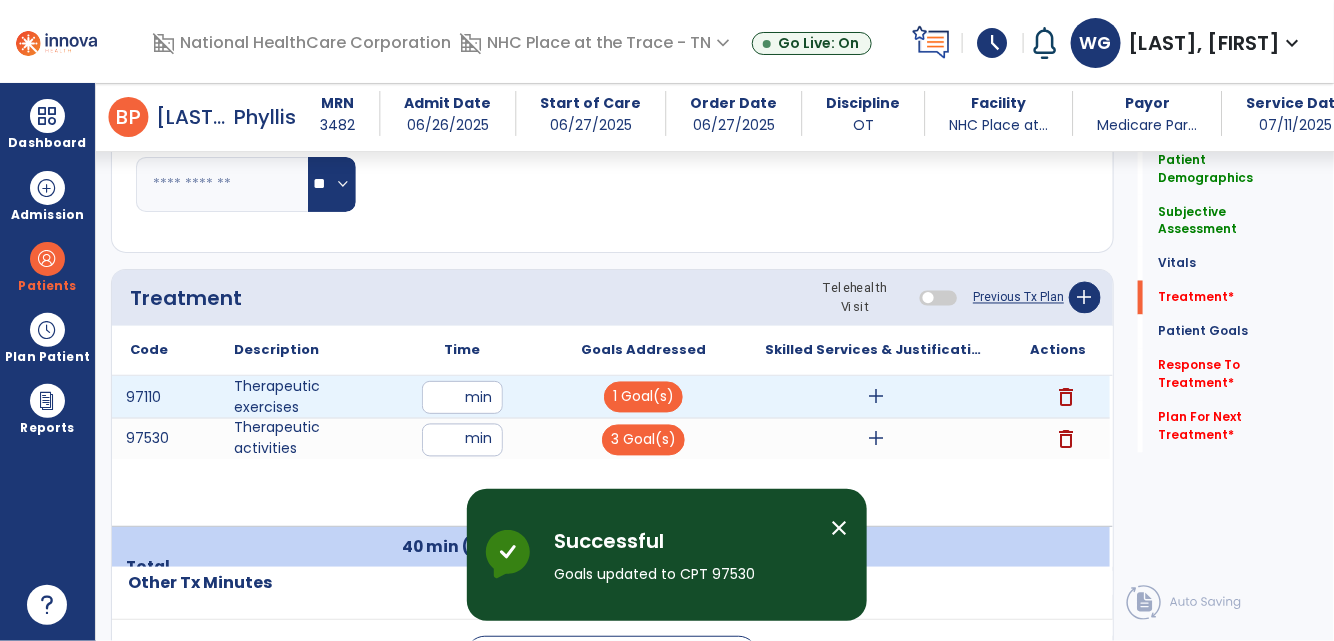 click on "add" at bounding box center (877, 397) 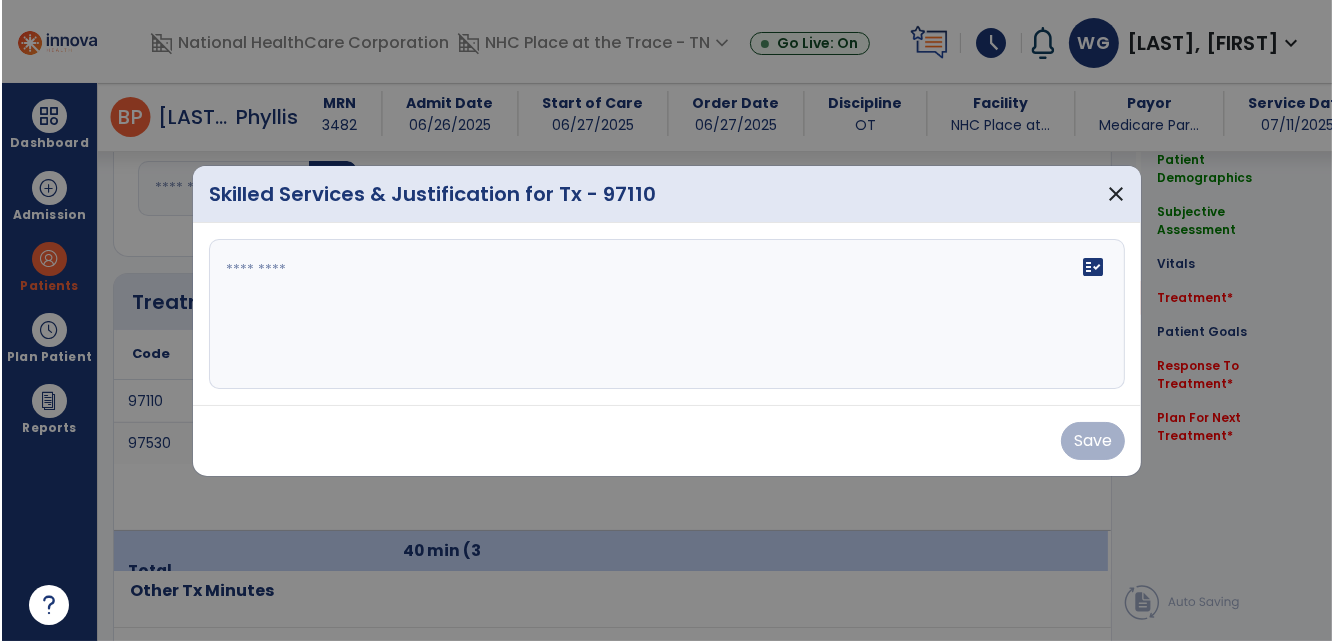 scroll, scrollTop: 1090, scrollLeft: 0, axis: vertical 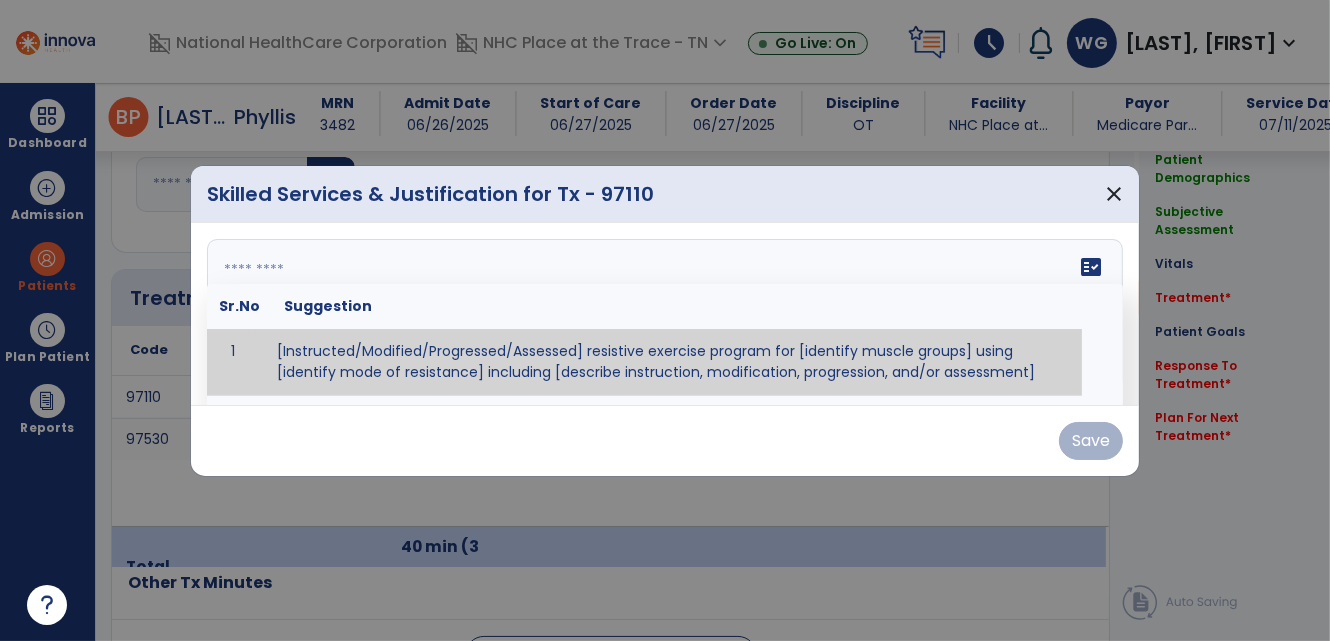 click on "fact_check  Sr.No Suggestion 1 [Instructed/Modified/Progressed/Assessed] resistive exercise program for [identify muscle groups] using [identify mode of resistance] including [describe instruction, modification, progression, and/or assessment] 2 [Instructed/Modified/Progressed/Assessed] aerobic exercise program using [identify equipment/mode] including [describe instruction, modification,progression, and/or assessment] 3 [Instructed/Modified/Progressed/Assessed] [PROM/A/AROM/AROM] program for [identify joint movements] using [contract-relax, over-pressure, inhibitory techniques, other] 4 [Assessed/Tested] aerobic capacity with administration of [aerobic capacity test]" at bounding box center (665, 314) 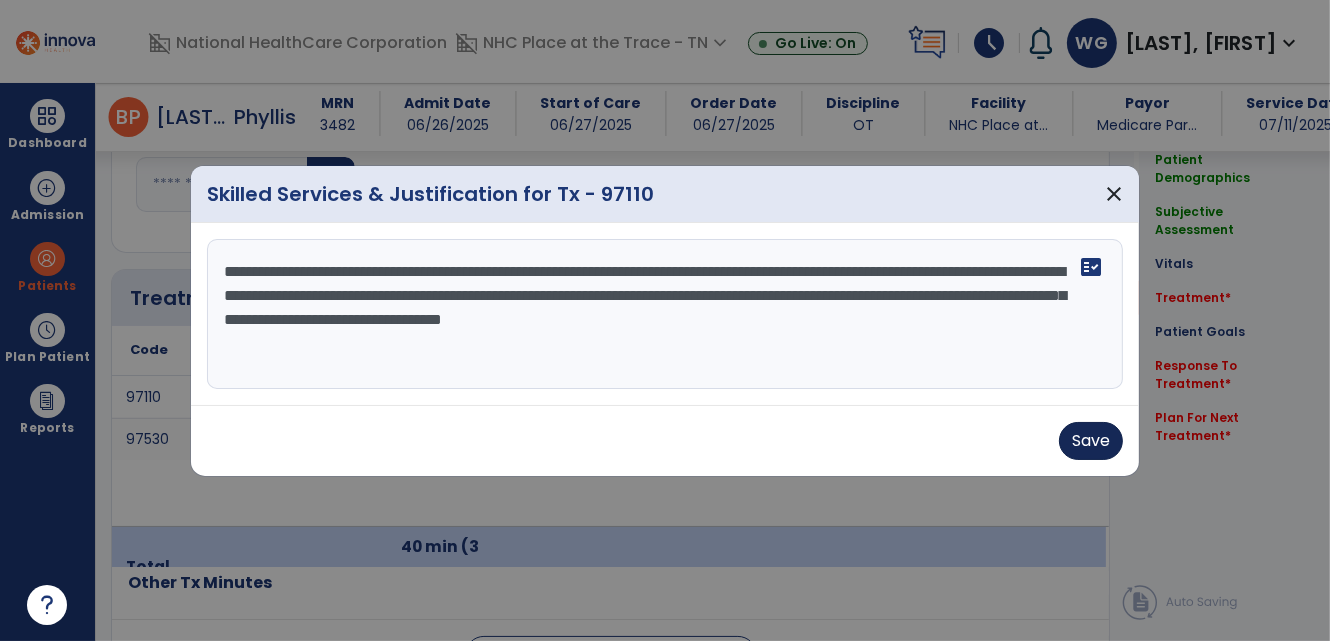 type on "**********" 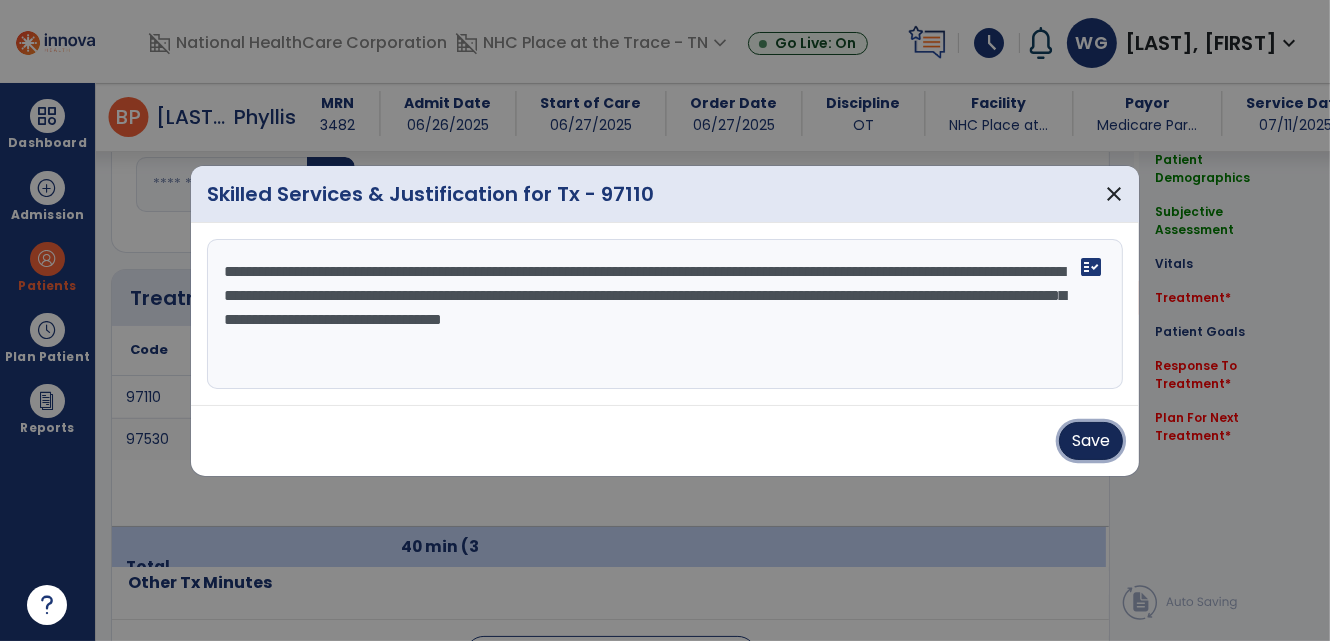 click on "Save" at bounding box center (1091, 441) 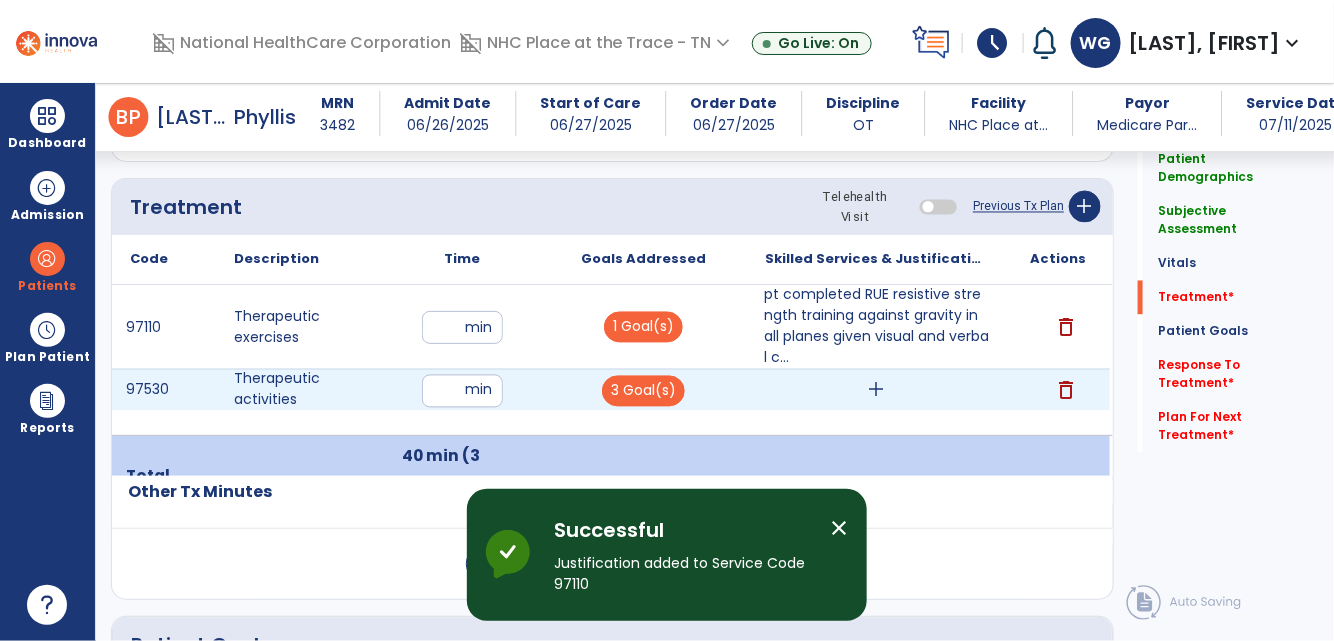 click on "add" at bounding box center [877, 390] 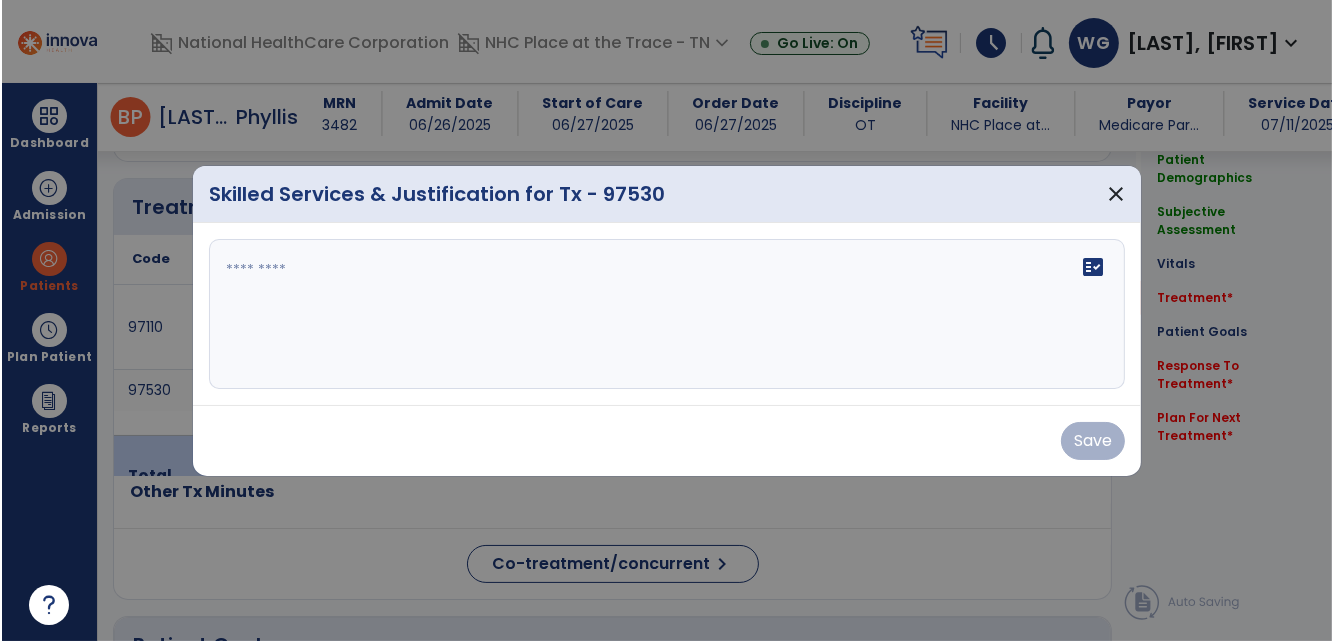 scroll, scrollTop: 1181, scrollLeft: 0, axis: vertical 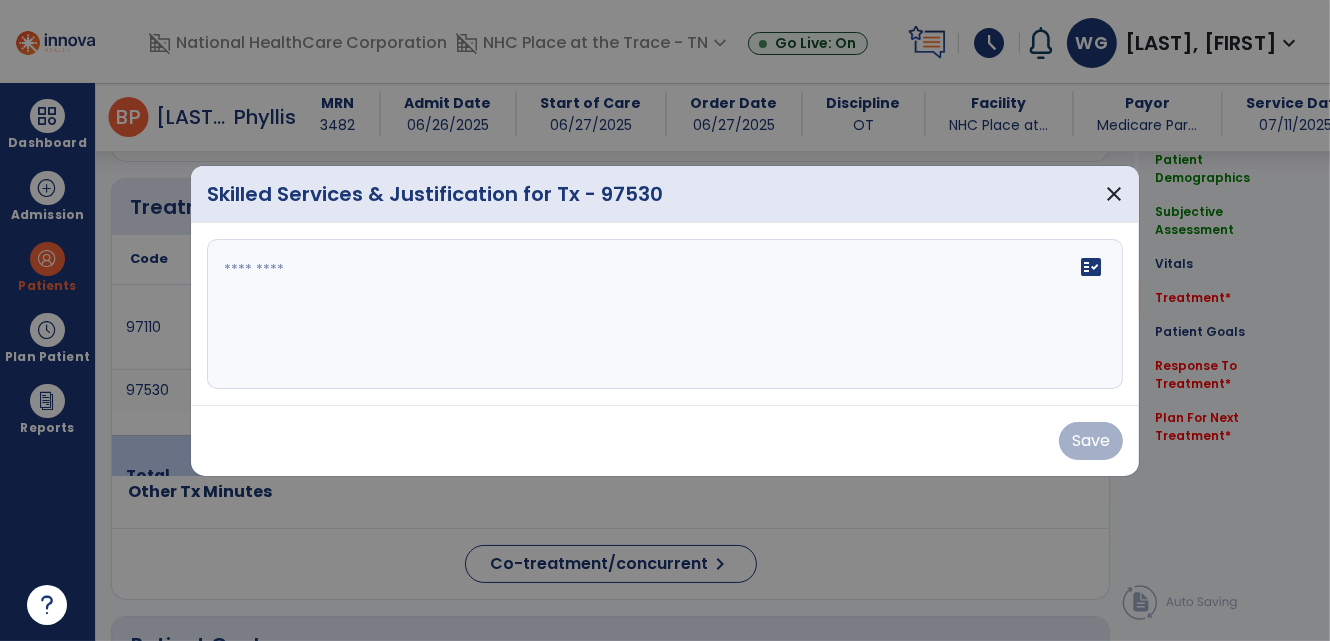 click at bounding box center (665, 314) 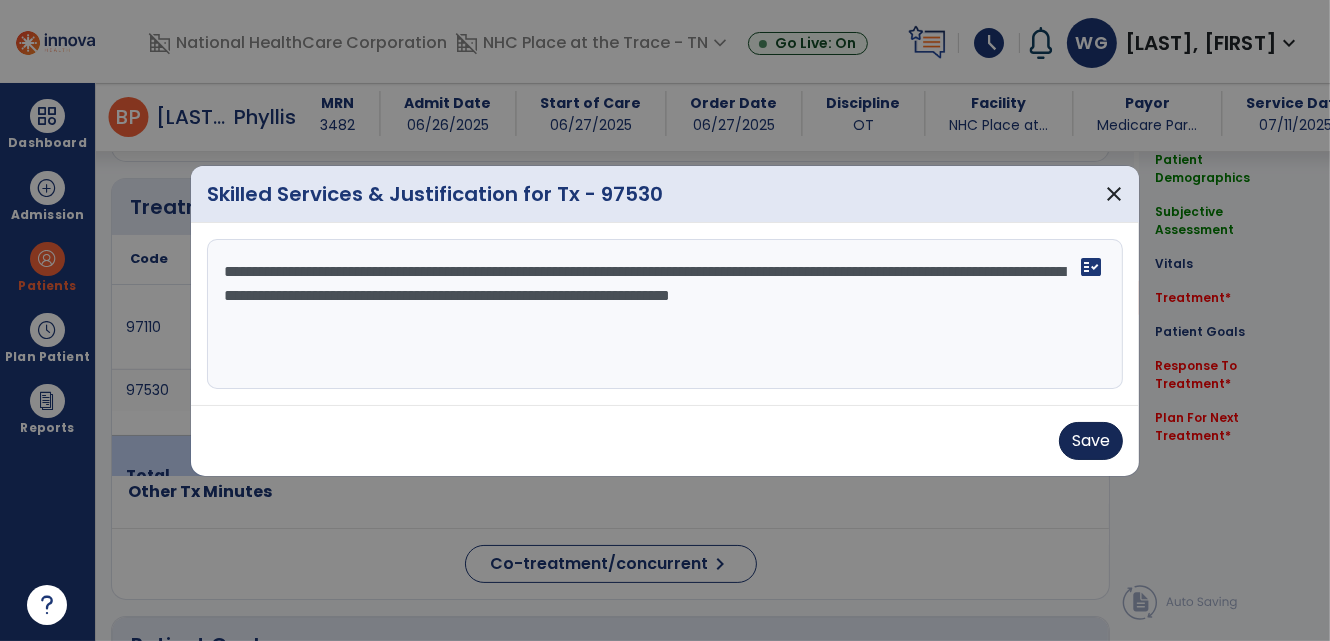 type on "**********" 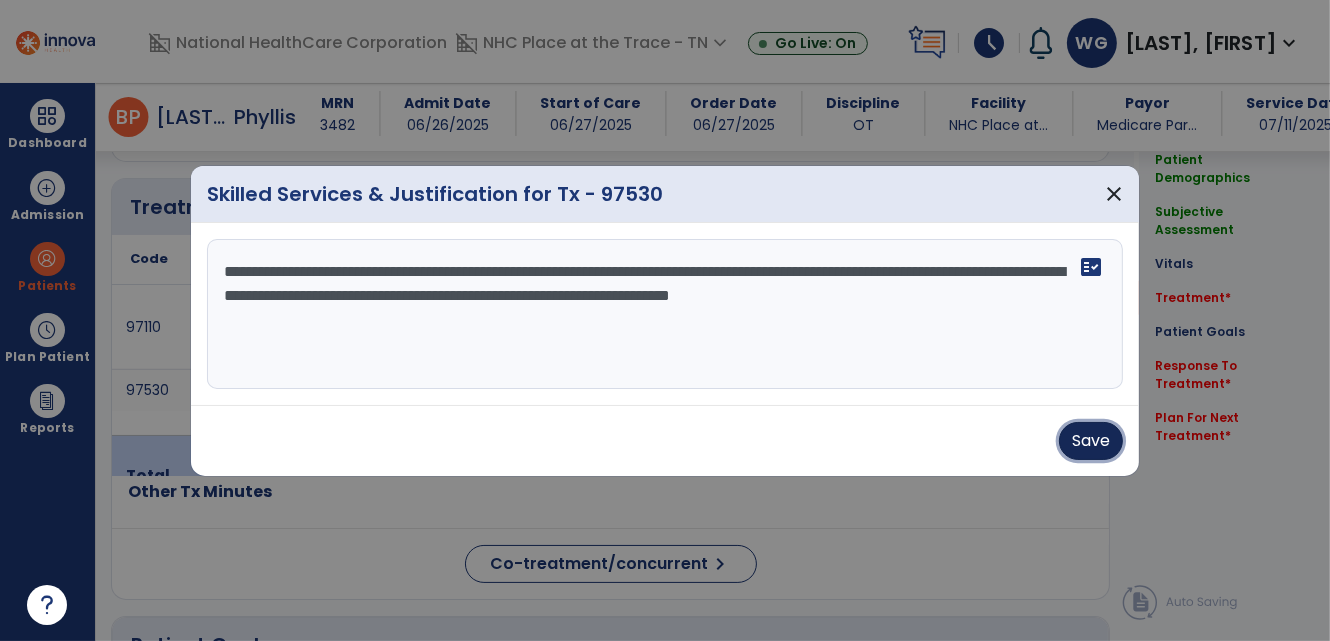 click on "Save" at bounding box center [1091, 441] 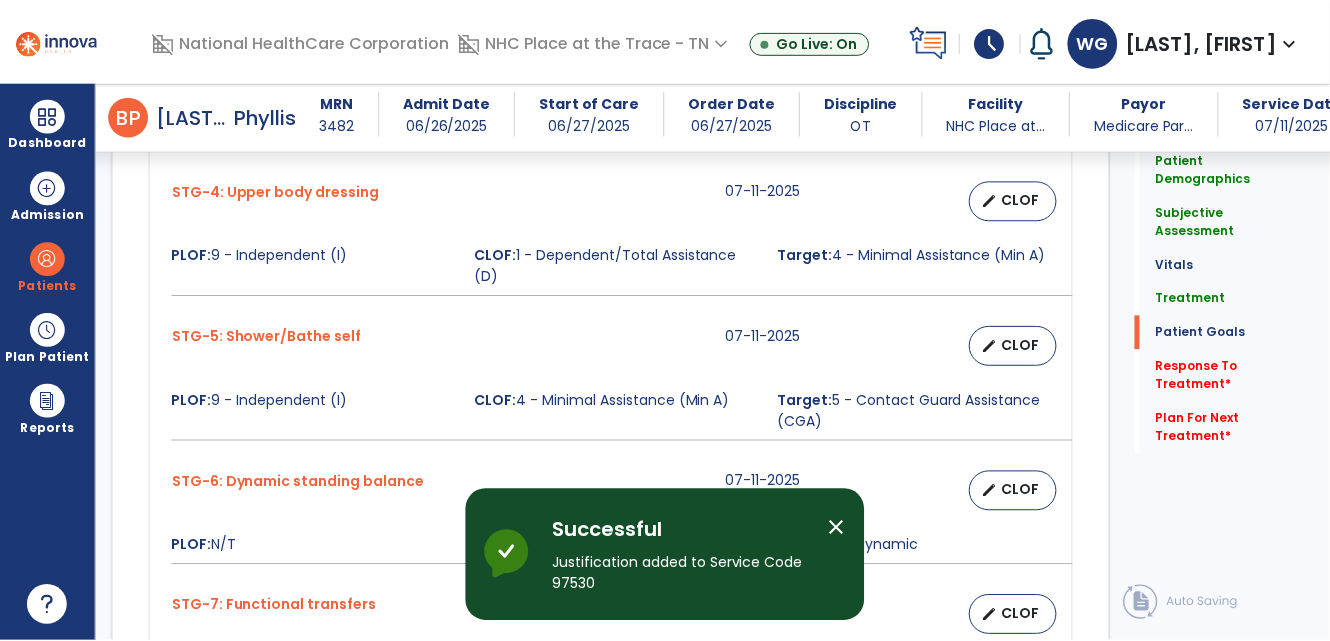 scroll, scrollTop: 2272, scrollLeft: 0, axis: vertical 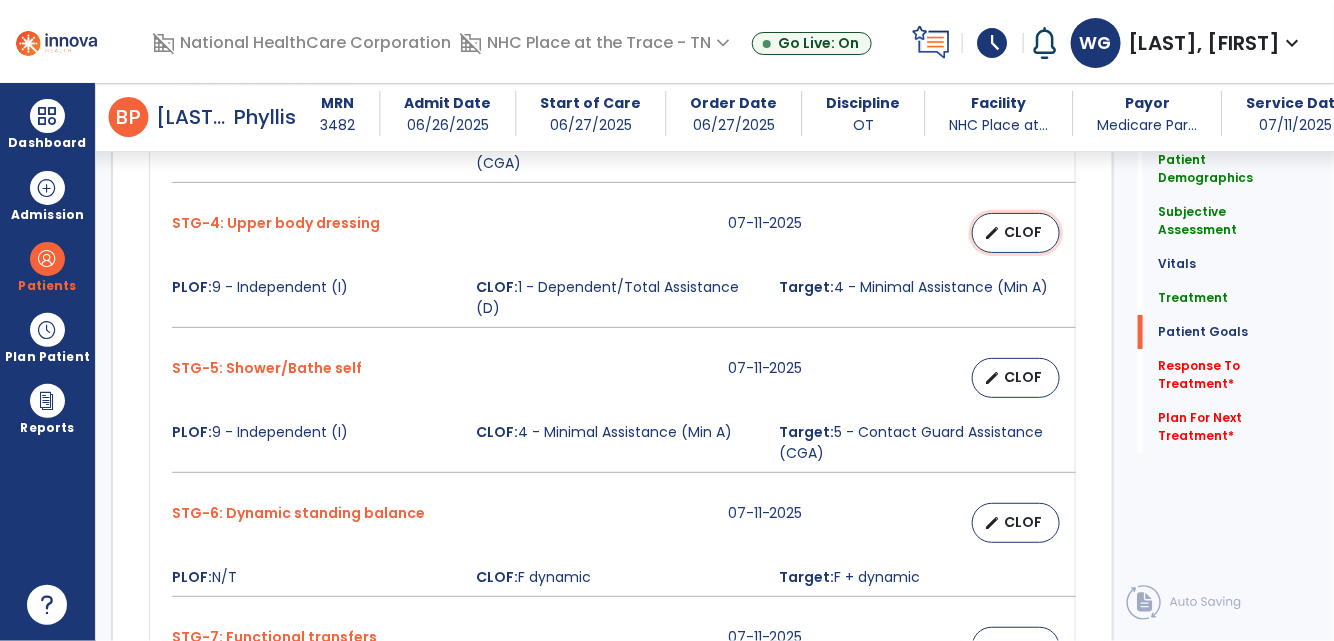 click on "CLOF" at bounding box center (1024, 232) 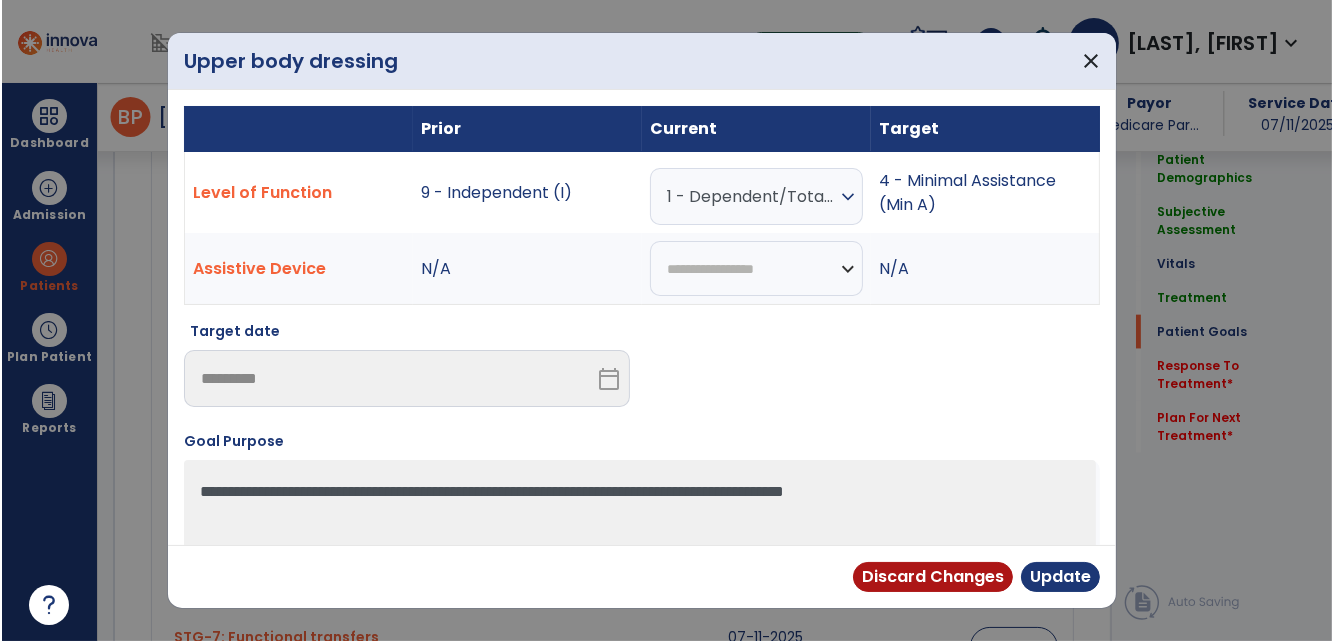 scroll, scrollTop: 2272, scrollLeft: 0, axis: vertical 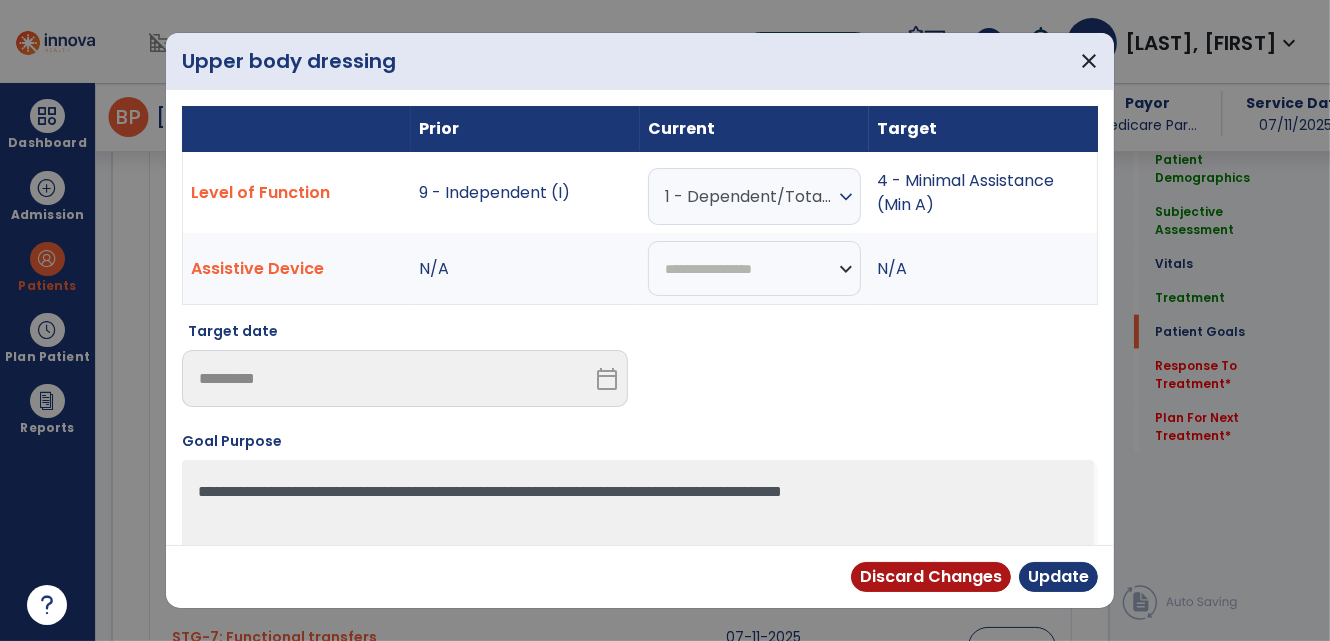 click on "expand_more" at bounding box center [846, 197] 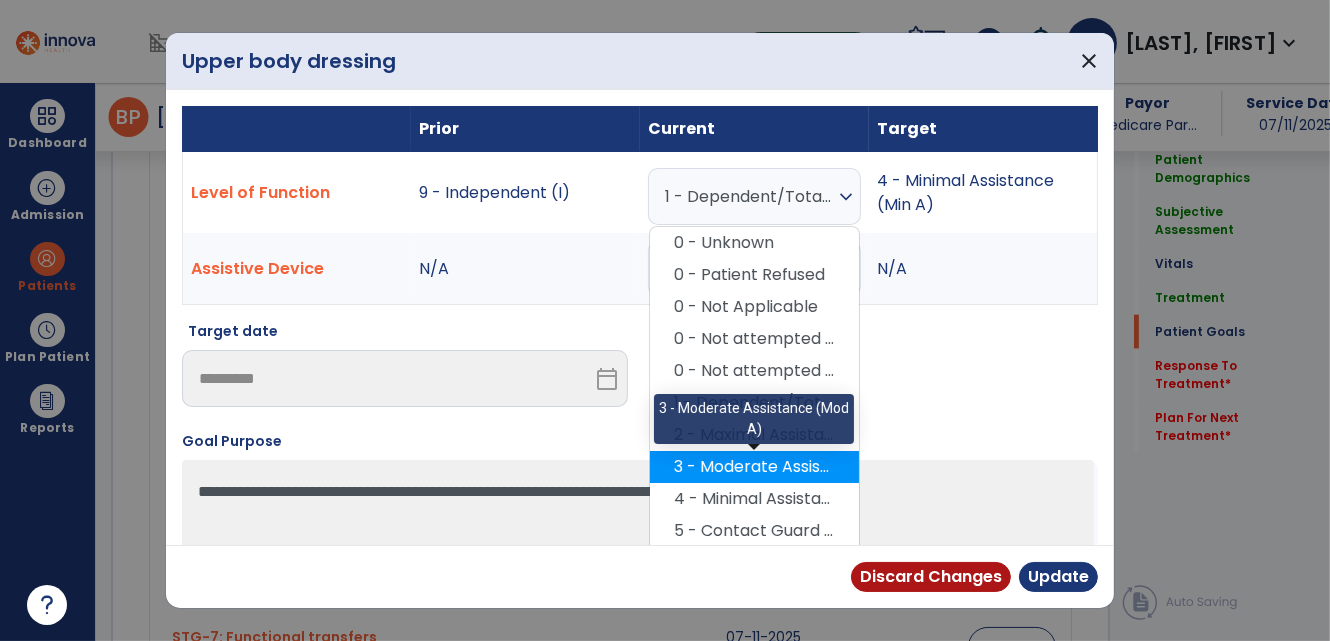 click on "3 - Moderate Assistance (Mod A)" at bounding box center [754, 467] 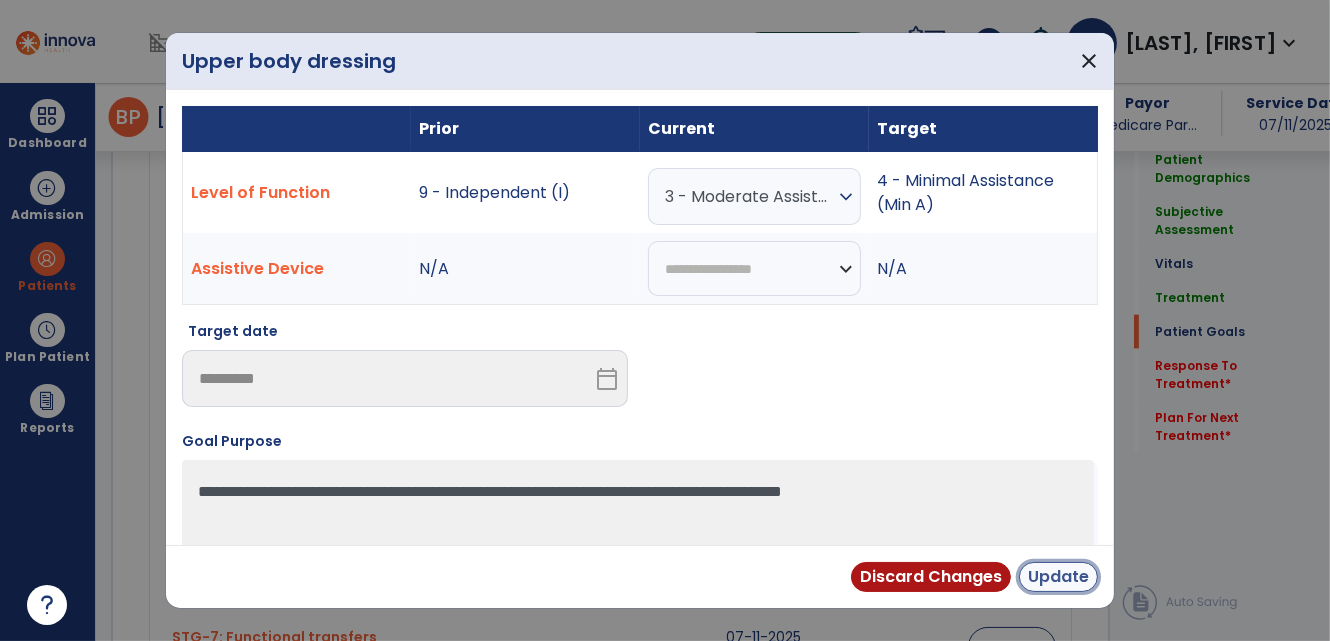 click on "Update" at bounding box center (1058, 577) 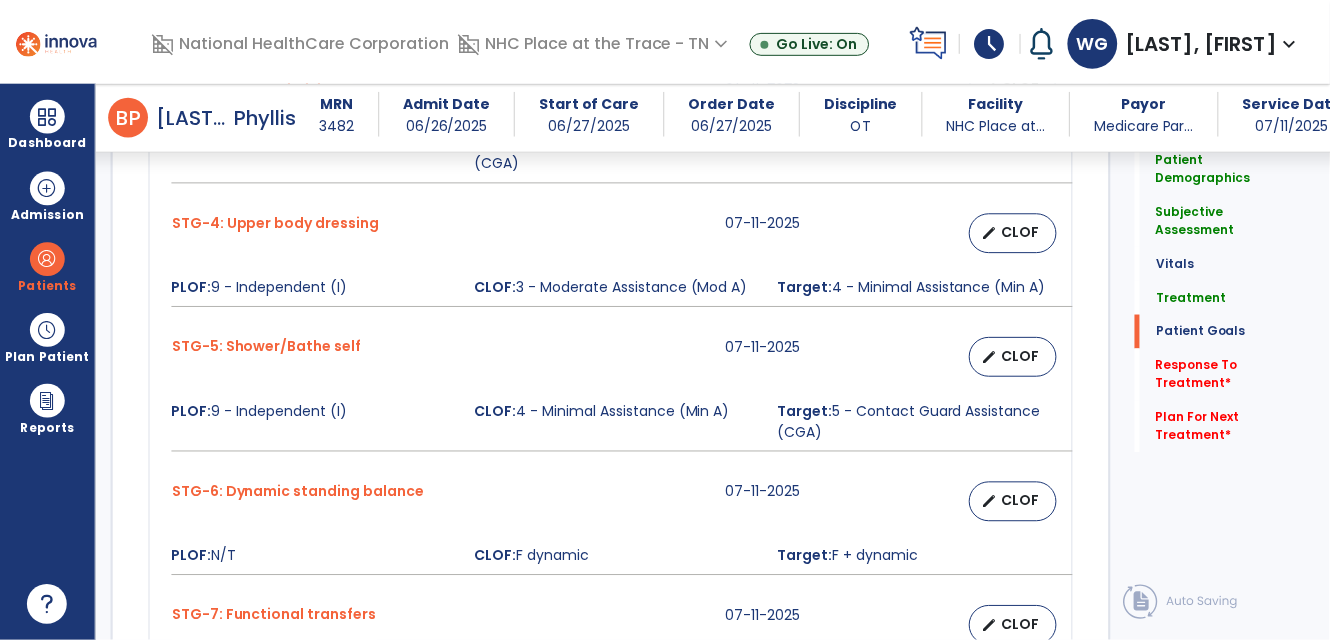 scroll, scrollTop: 2272, scrollLeft: 0, axis: vertical 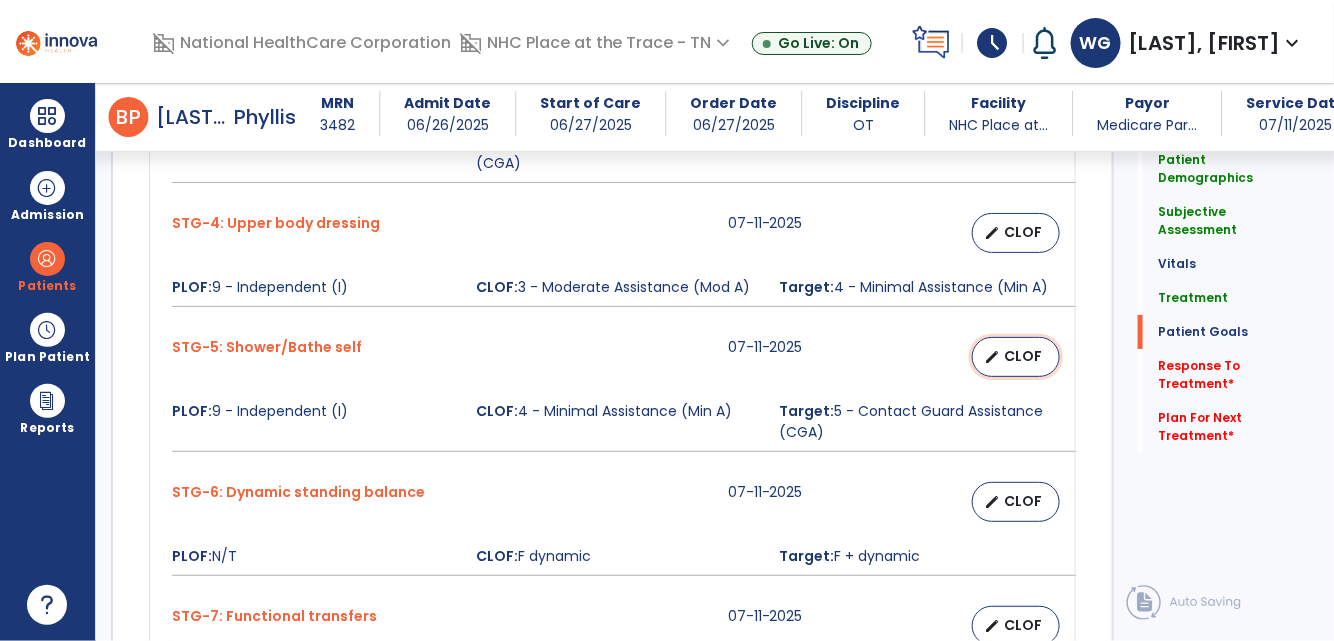click on "CLOF" at bounding box center [1024, 356] 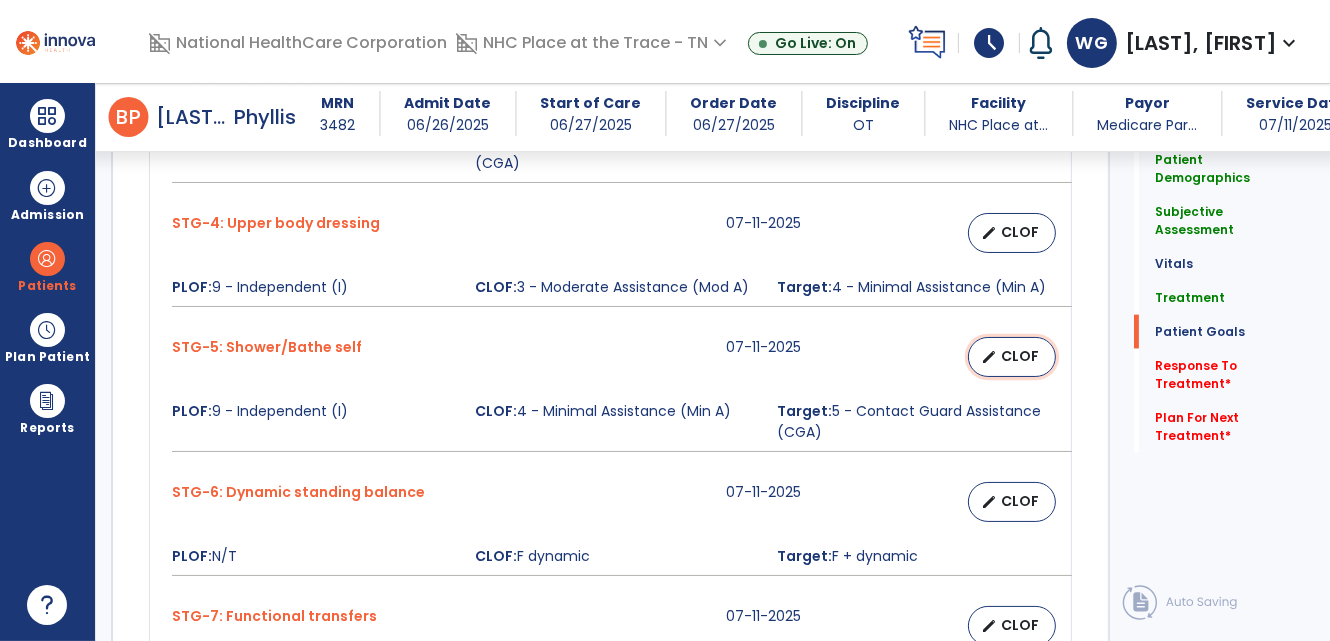 scroll, scrollTop: 2272, scrollLeft: 0, axis: vertical 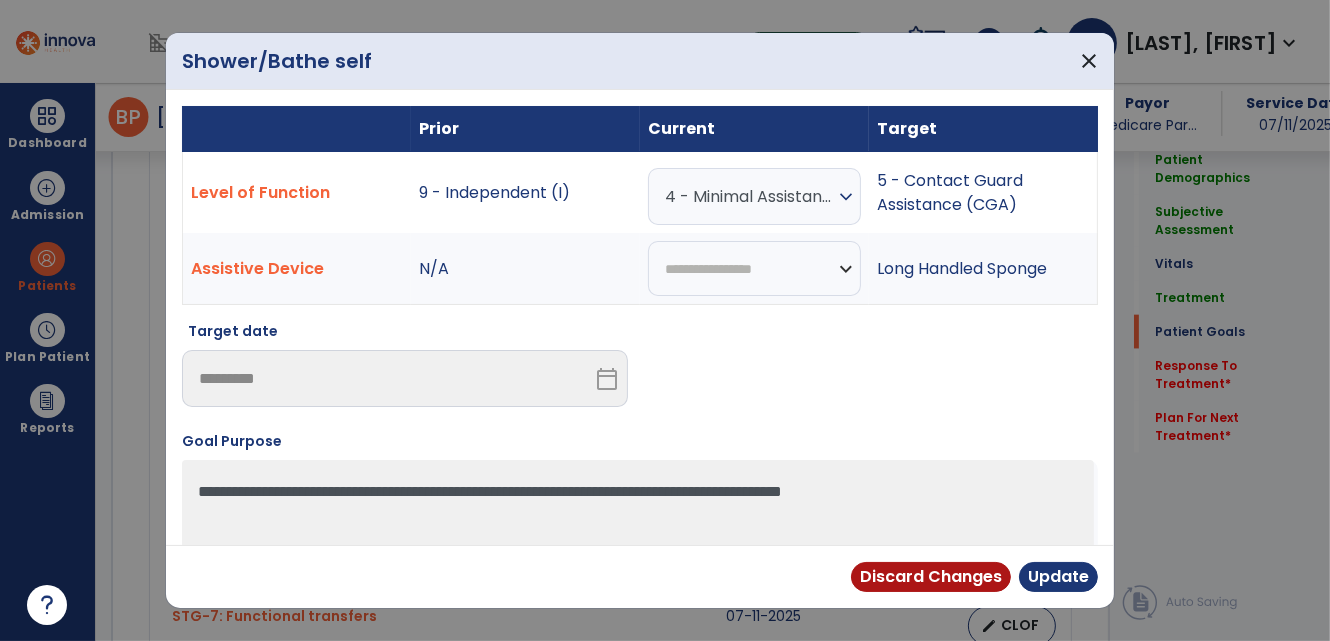 click on "expand_more" at bounding box center (846, 197) 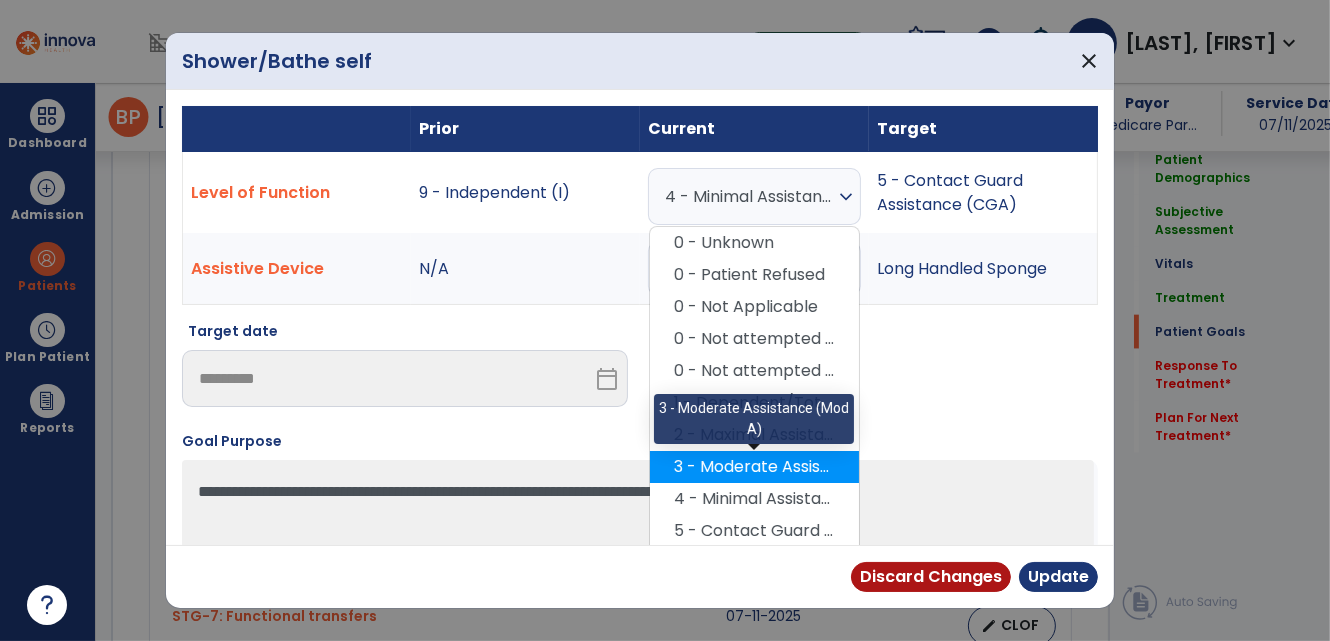 click on "3 - Moderate Assistance (Mod A)" at bounding box center [754, 467] 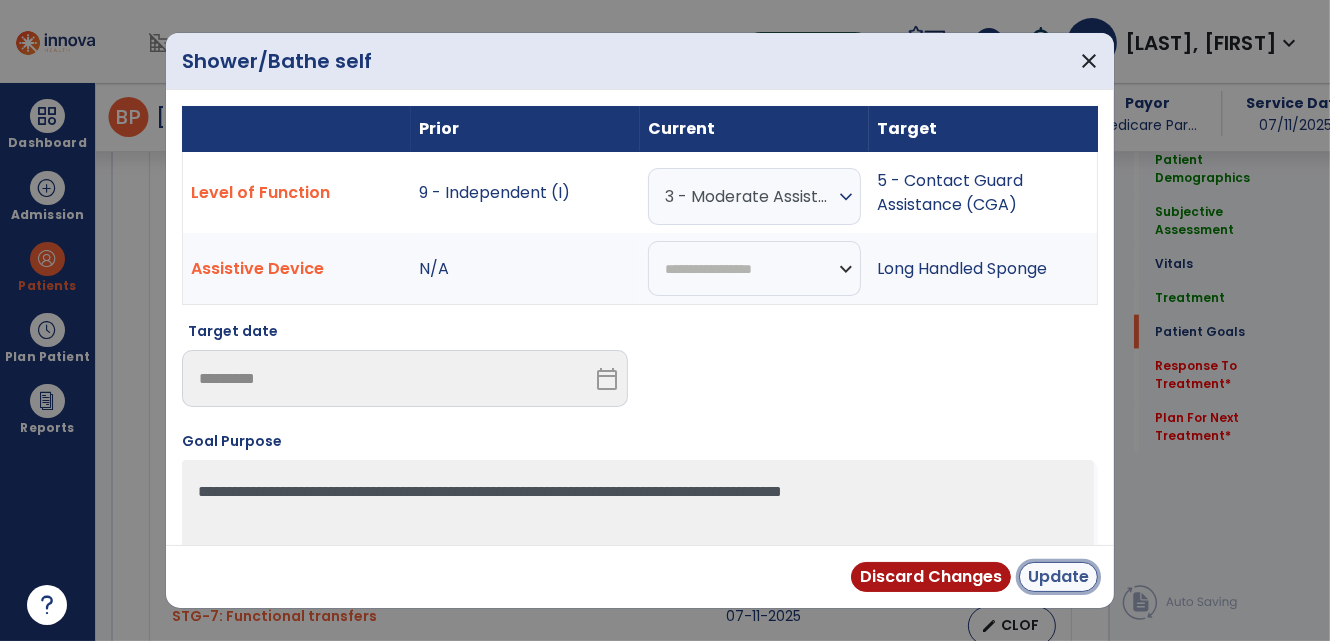 click on "Update" at bounding box center (1058, 577) 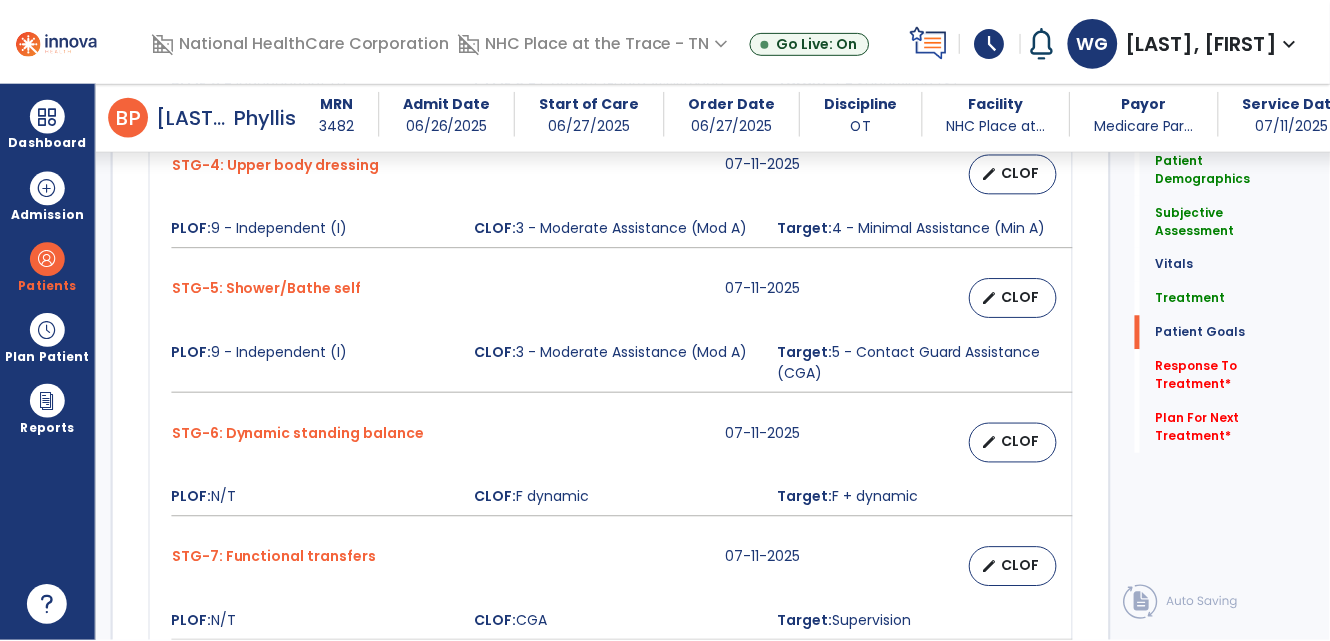 scroll, scrollTop: 2453, scrollLeft: 0, axis: vertical 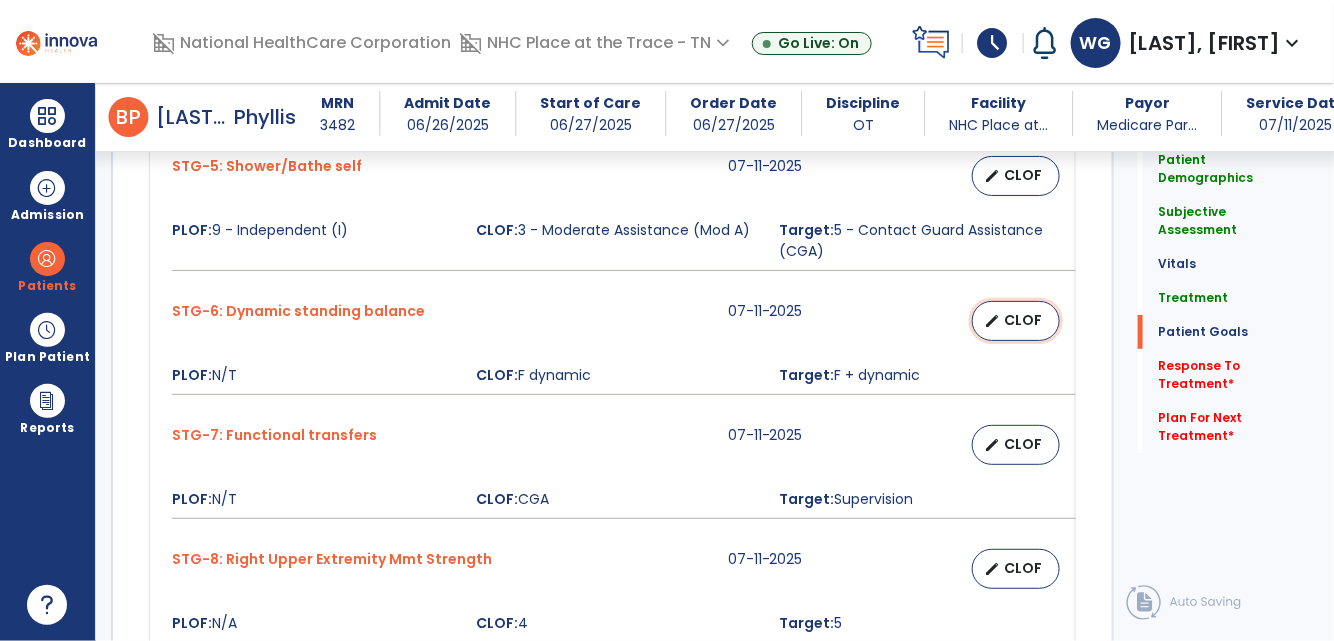 click on "CLOF" at bounding box center (1024, 320) 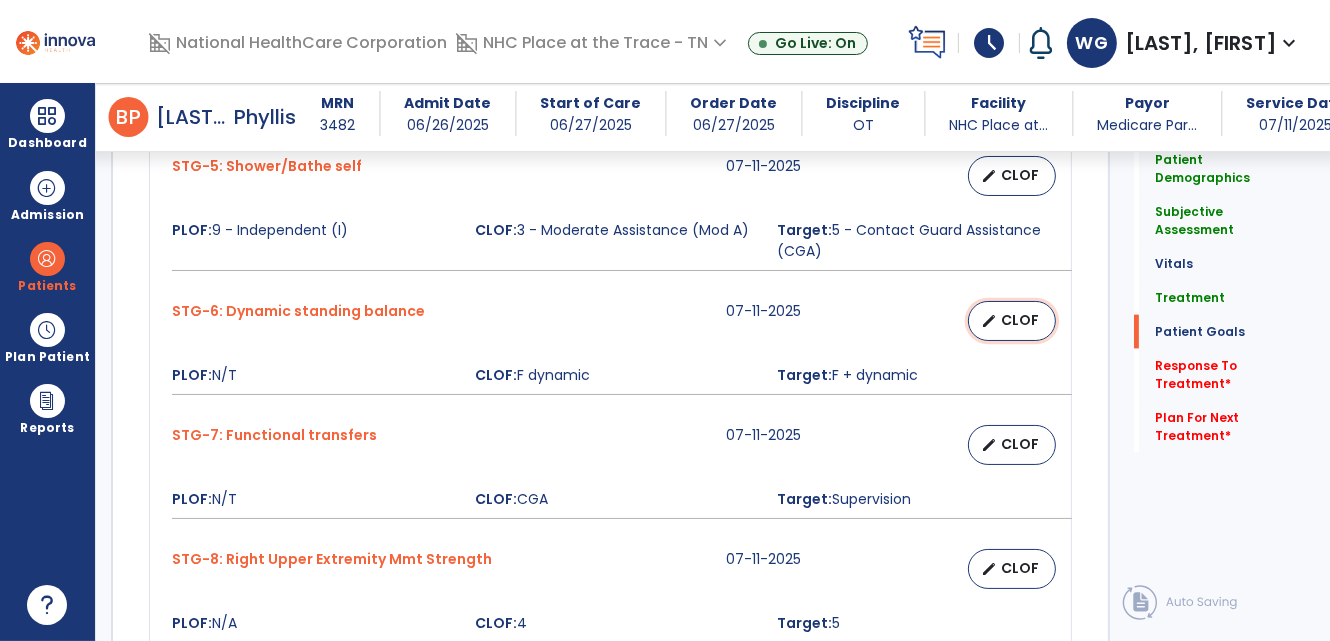 scroll, scrollTop: 2453, scrollLeft: 0, axis: vertical 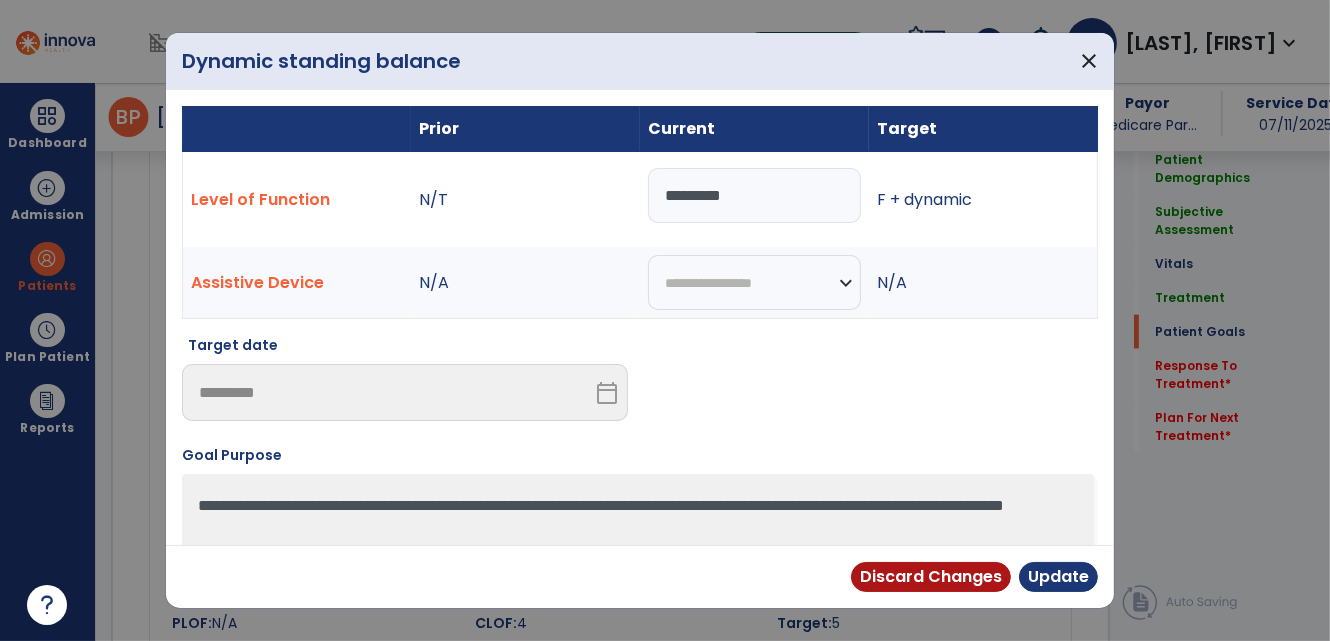 click on "*********" at bounding box center (754, 195) 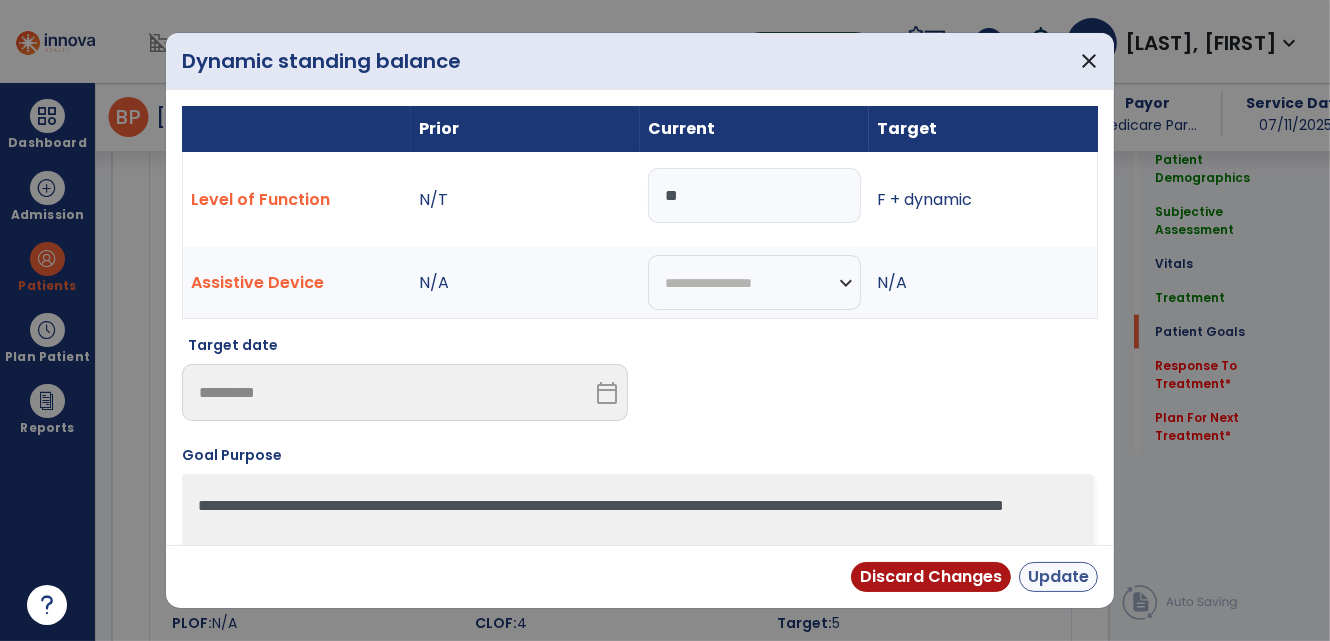 type on "**" 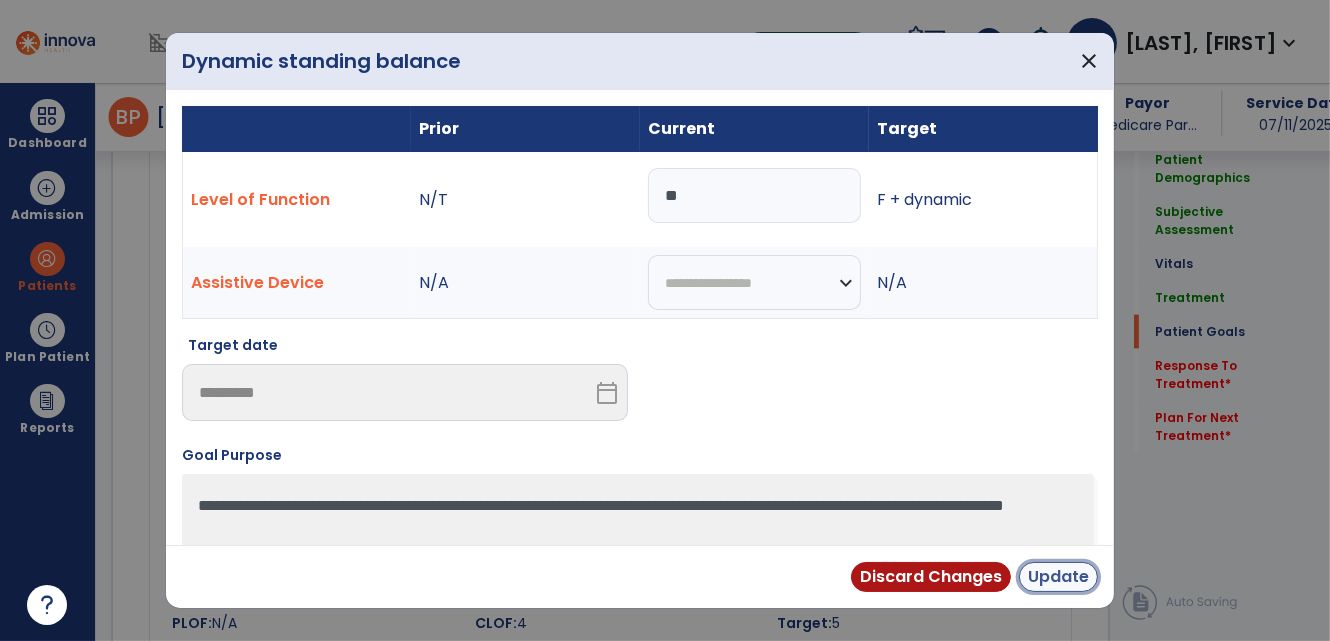 click on "Update" at bounding box center [1058, 577] 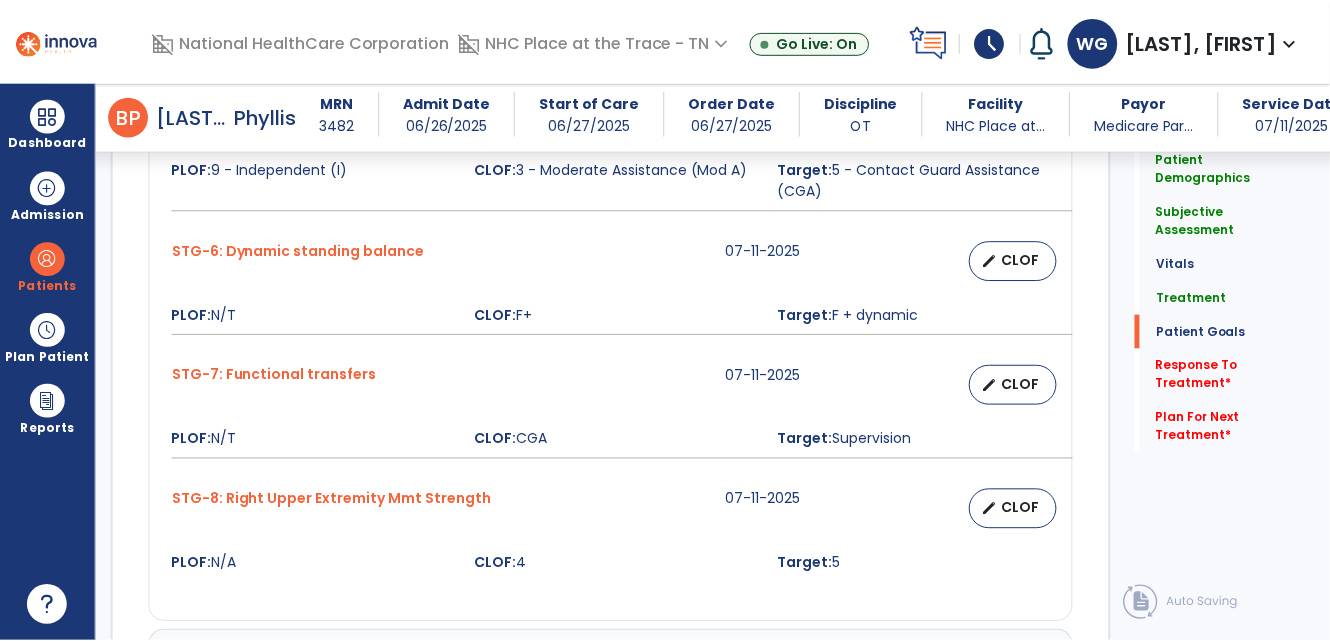 scroll, scrollTop: 2634, scrollLeft: 0, axis: vertical 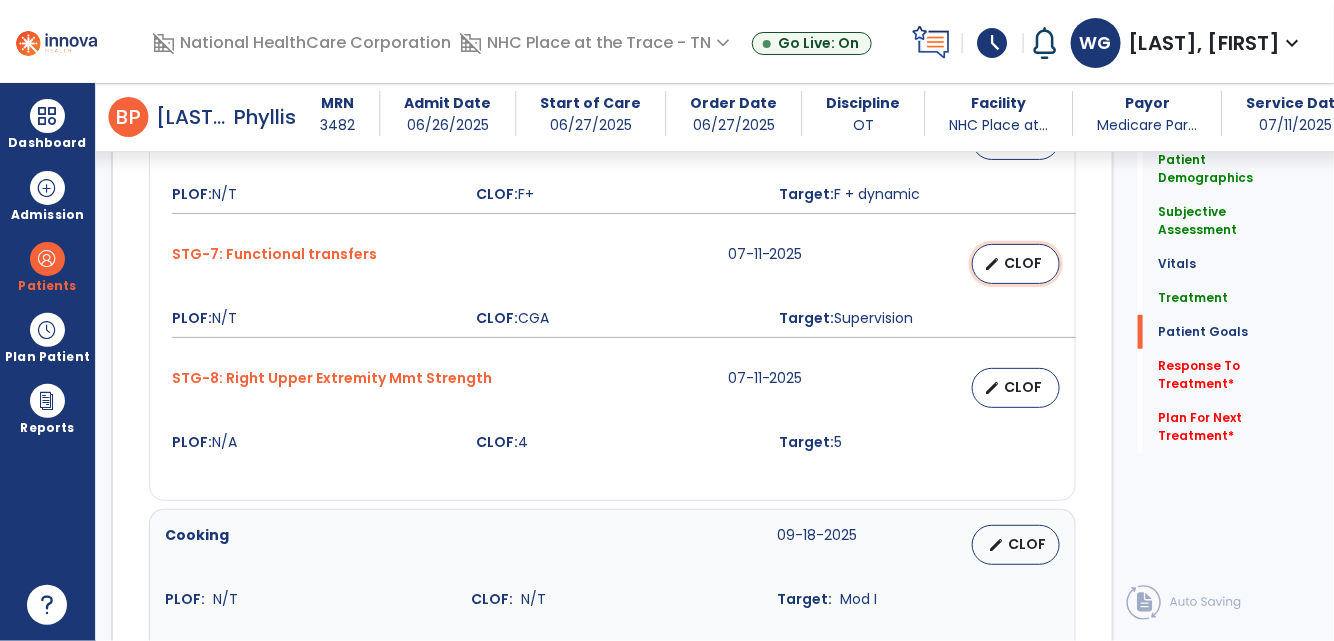 click on "edit   CLOF" at bounding box center [1016, 264] 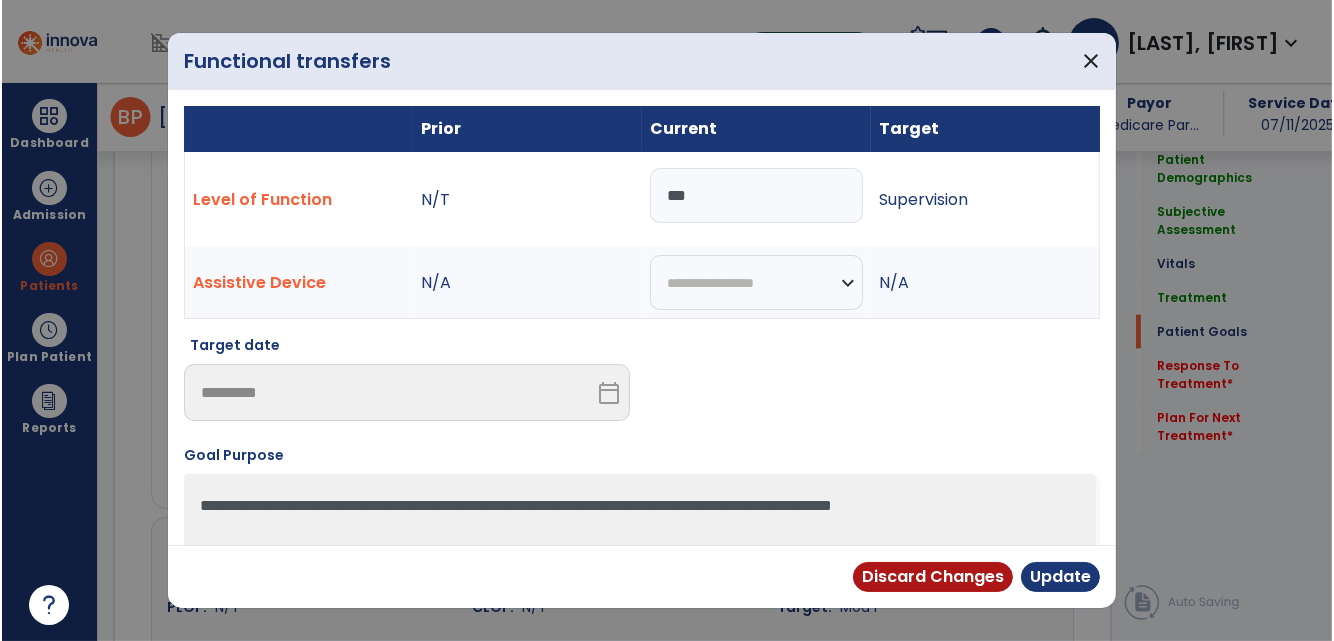 scroll, scrollTop: 2634, scrollLeft: 0, axis: vertical 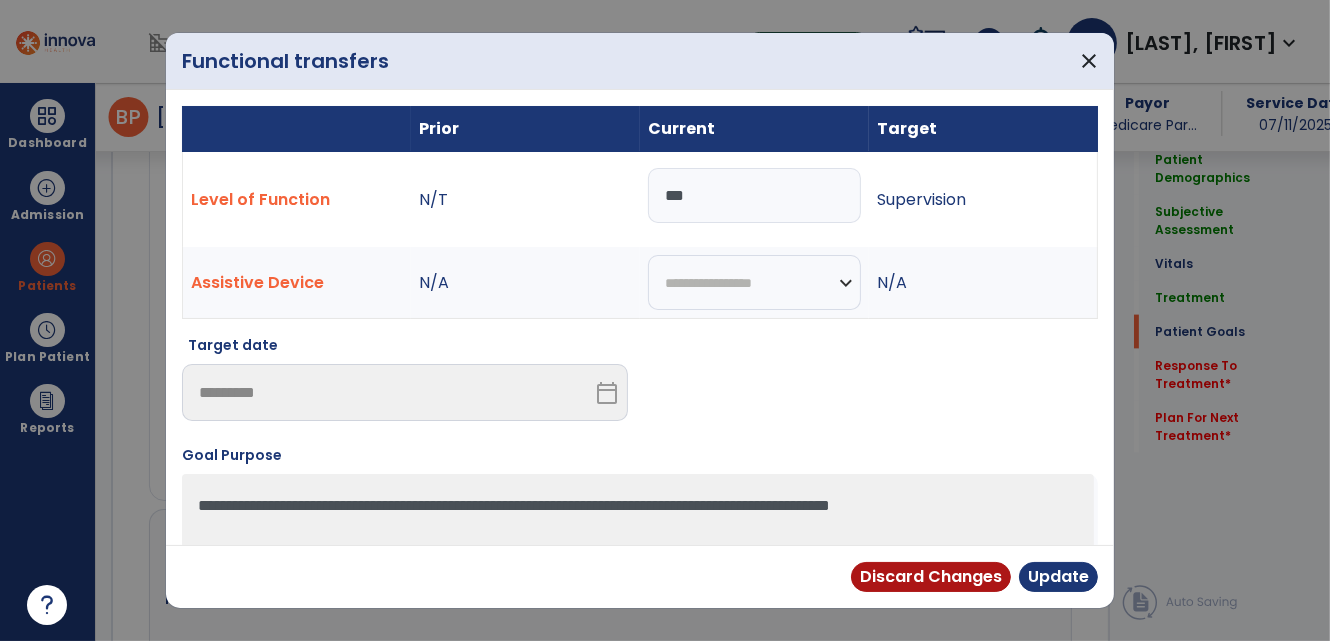 click on "***" at bounding box center (754, 195) 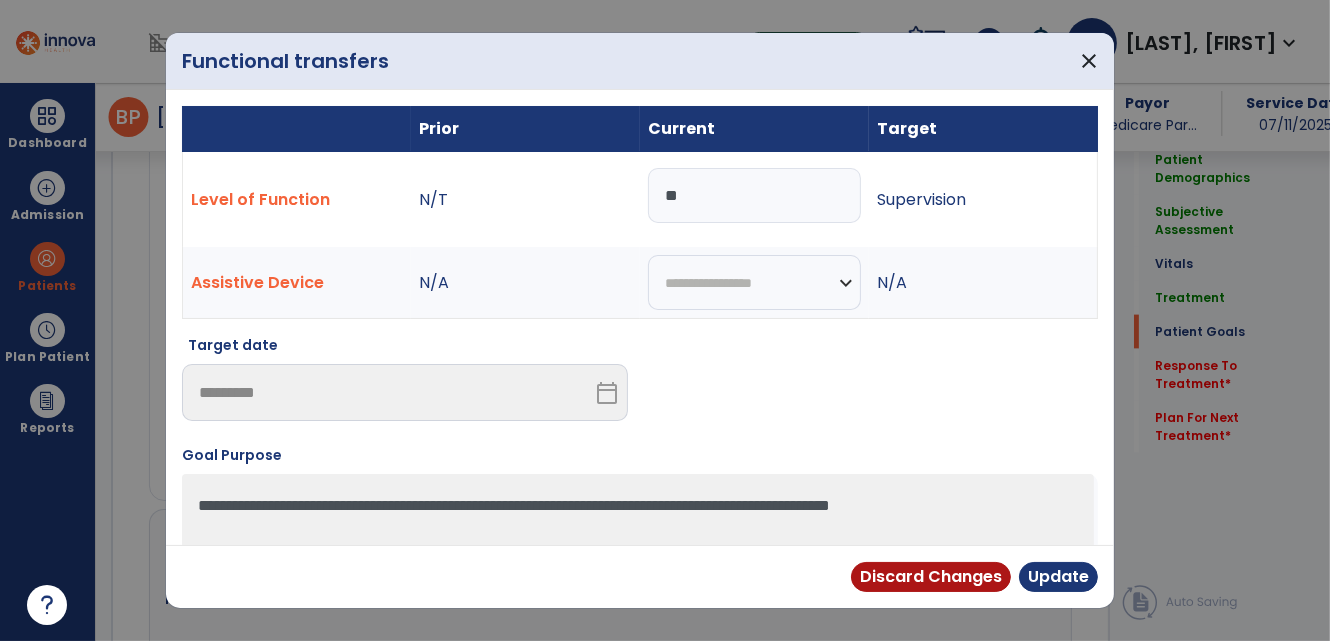 type on "*" 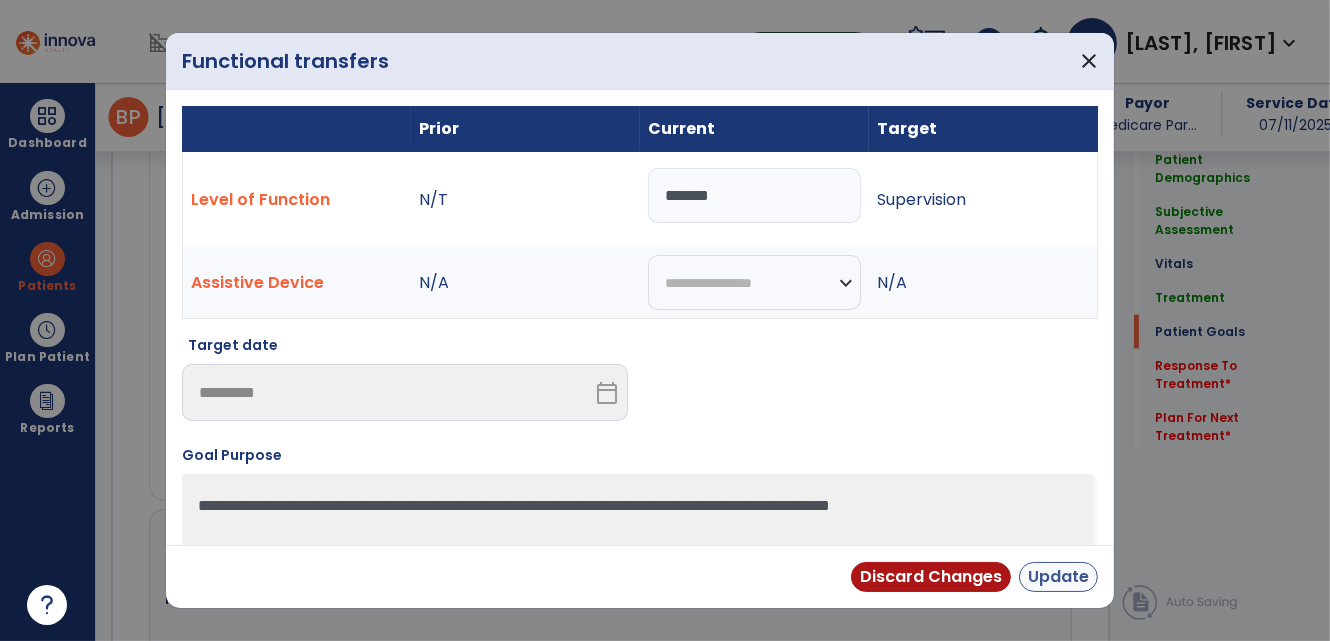 type on "*******" 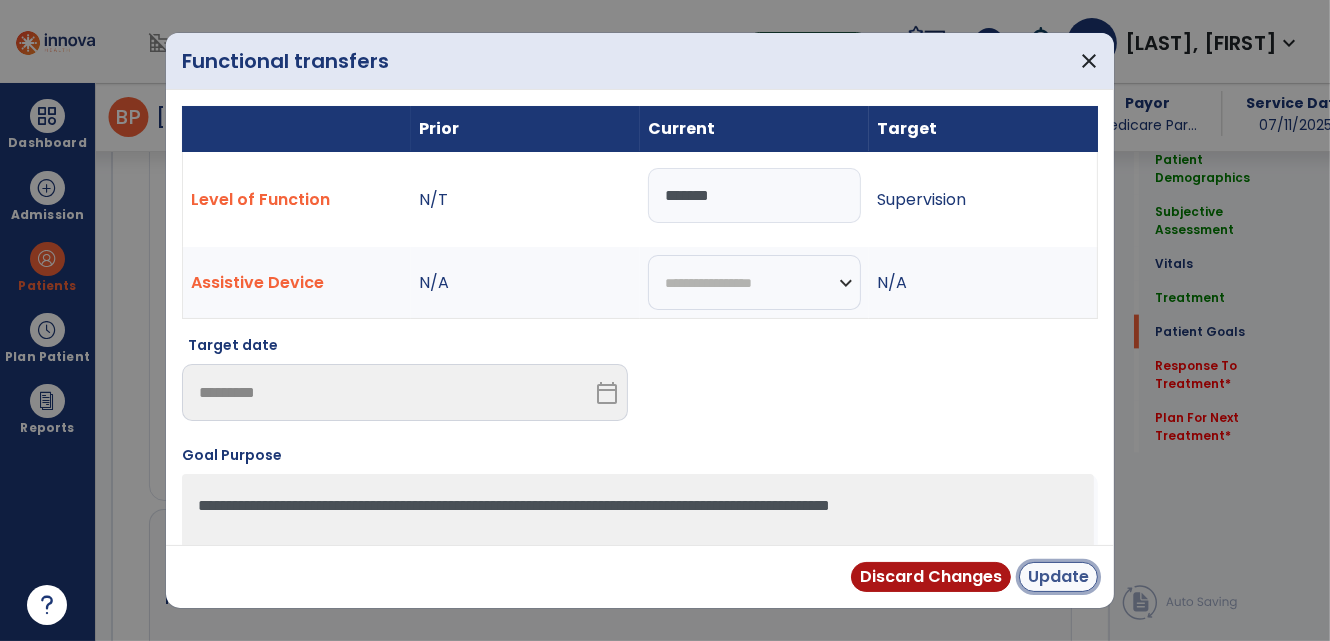 click on "Update" at bounding box center (1058, 577) 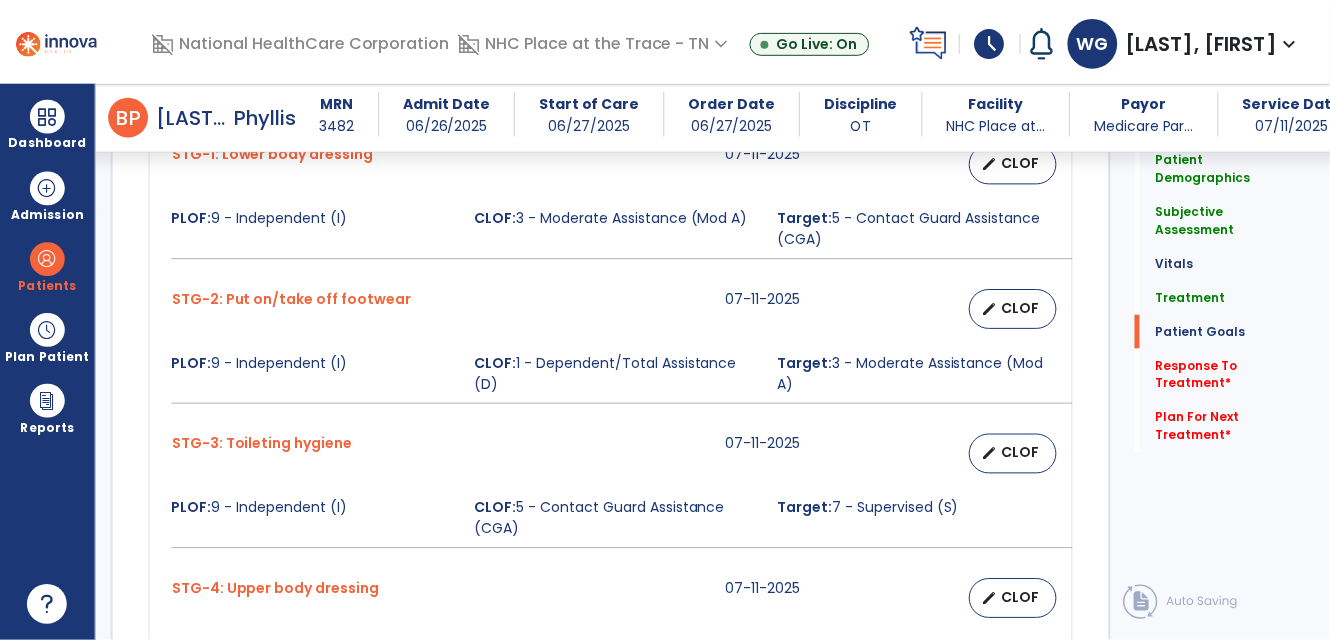 scroll, scrollTop: 1815, scrollLeft: 0, axis: vertical 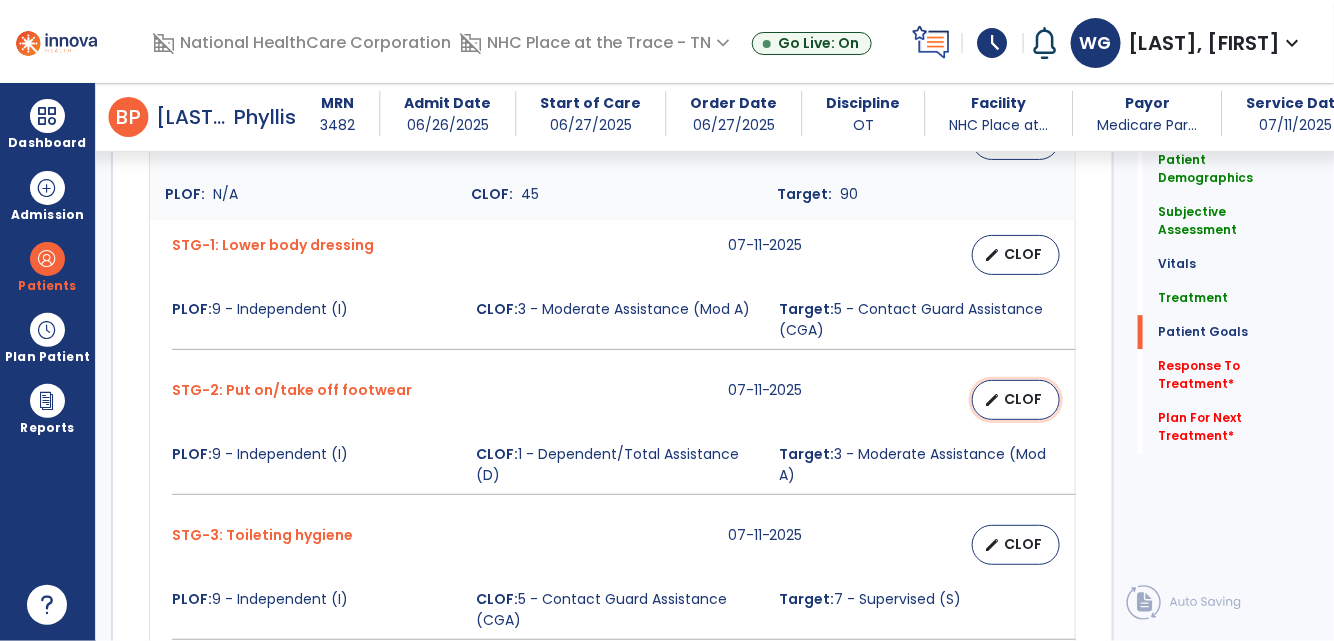click on "edit   CLOF" at bounding box center [1016, 400] 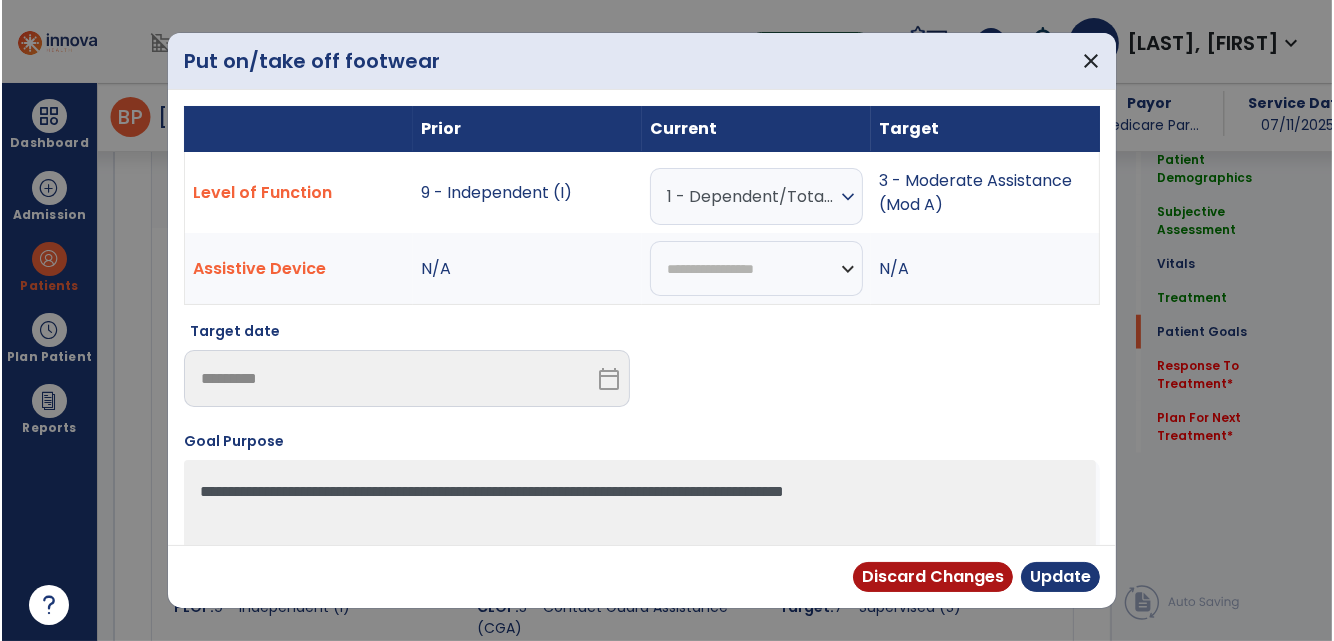 scroll, scrollTop: 1815, scrollLeft: 0, axis: vertical 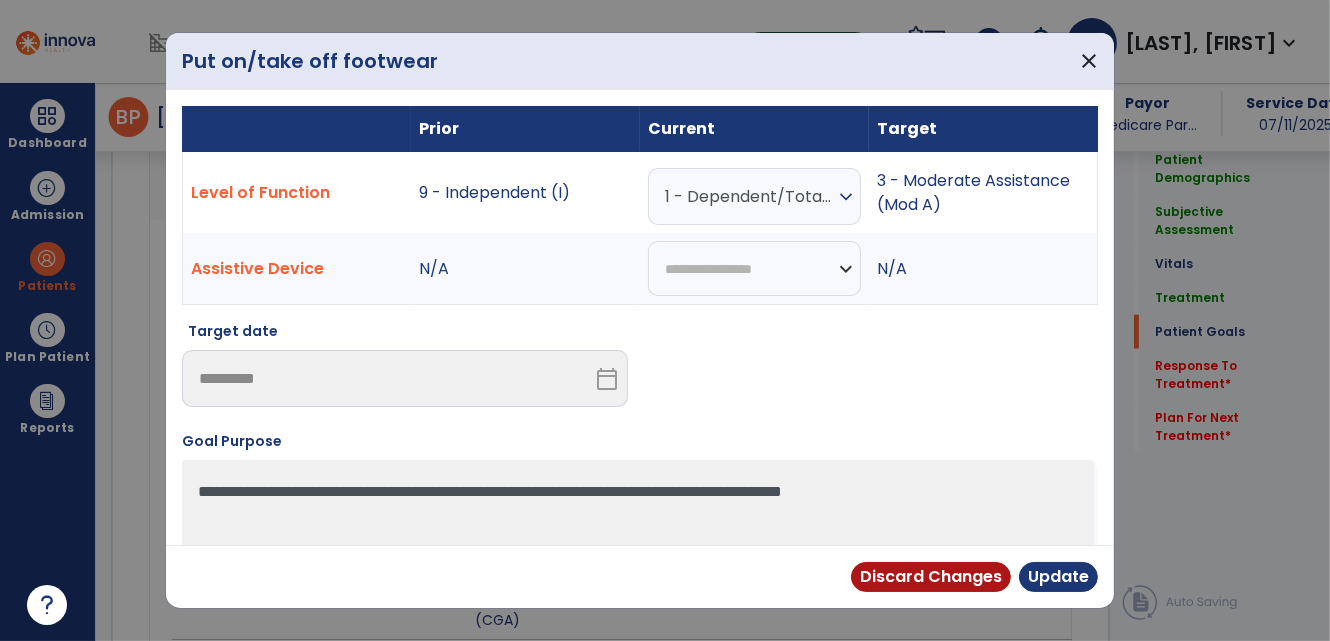 click on "expand_more" at bounding box center (846, 197) 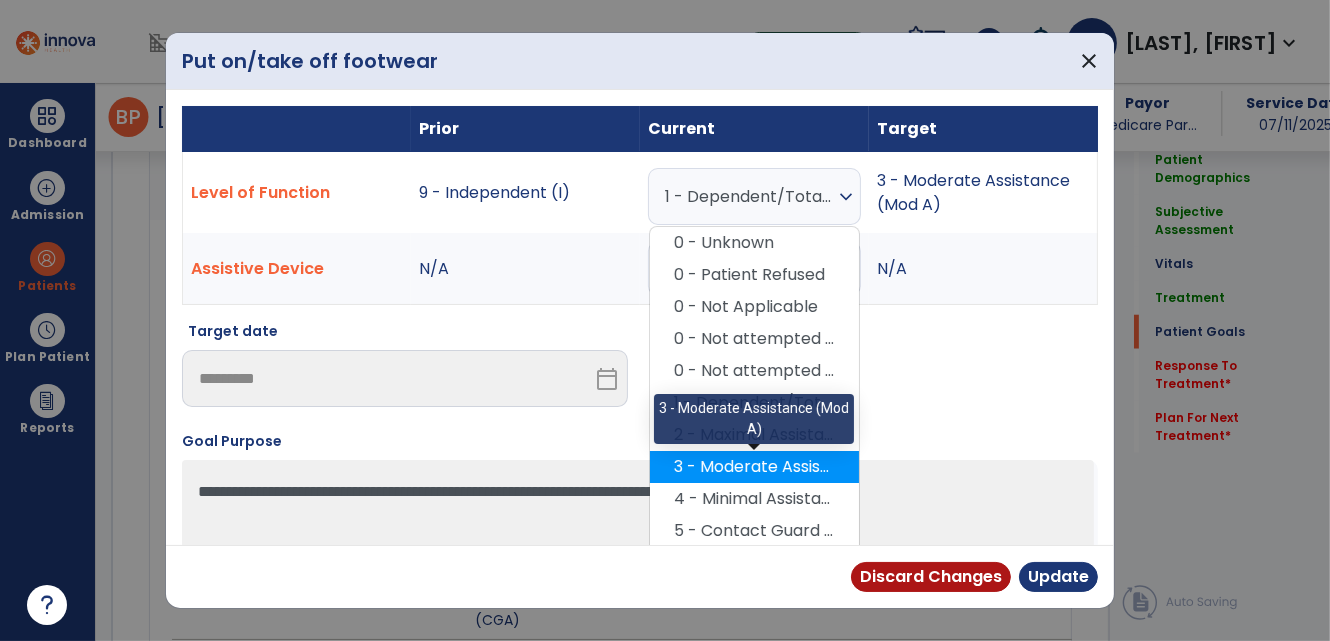 click on "3 - Moderate Assistance (Mod A)" at bounding box center [754, 467] 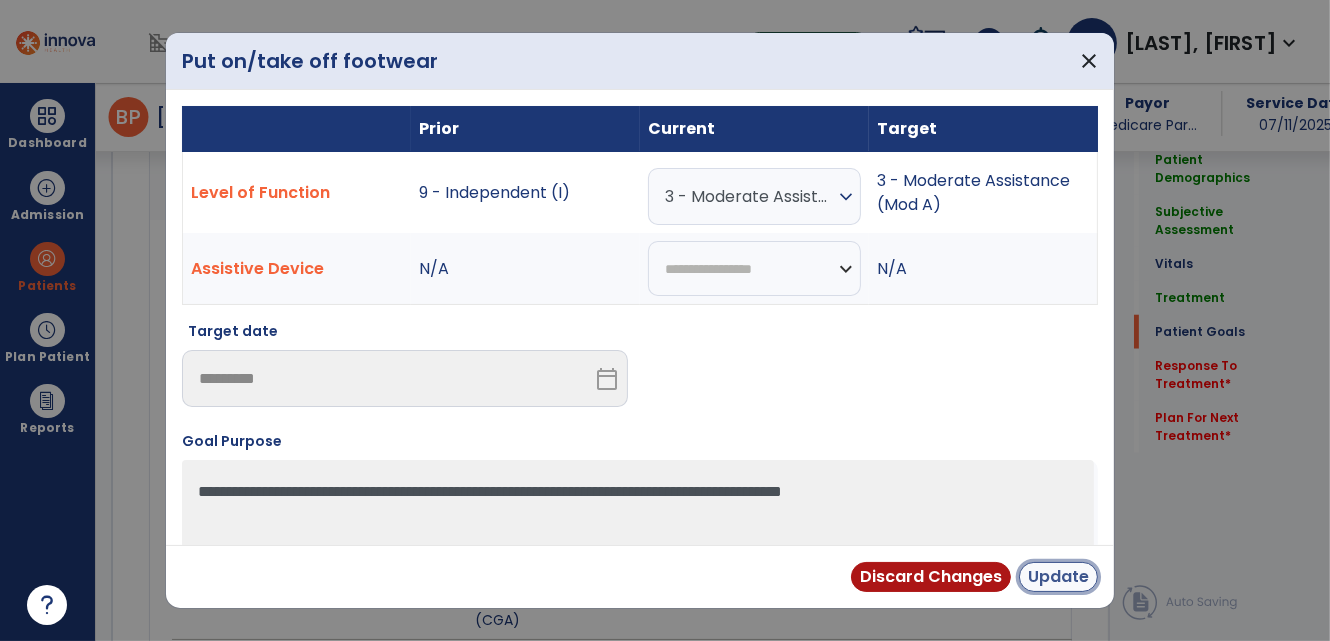 click on "Update" at bounding box center (1058, 577) 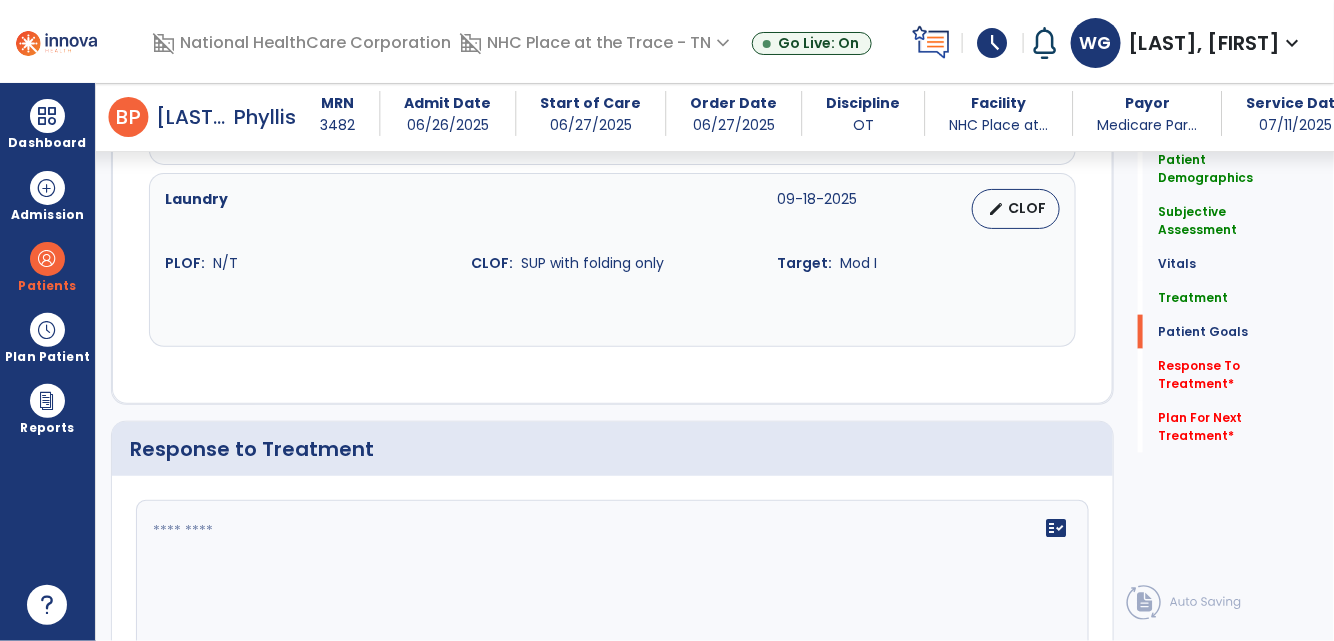 scroll, scrollTop: 3360, scrollLeft: 0, axis: vertical 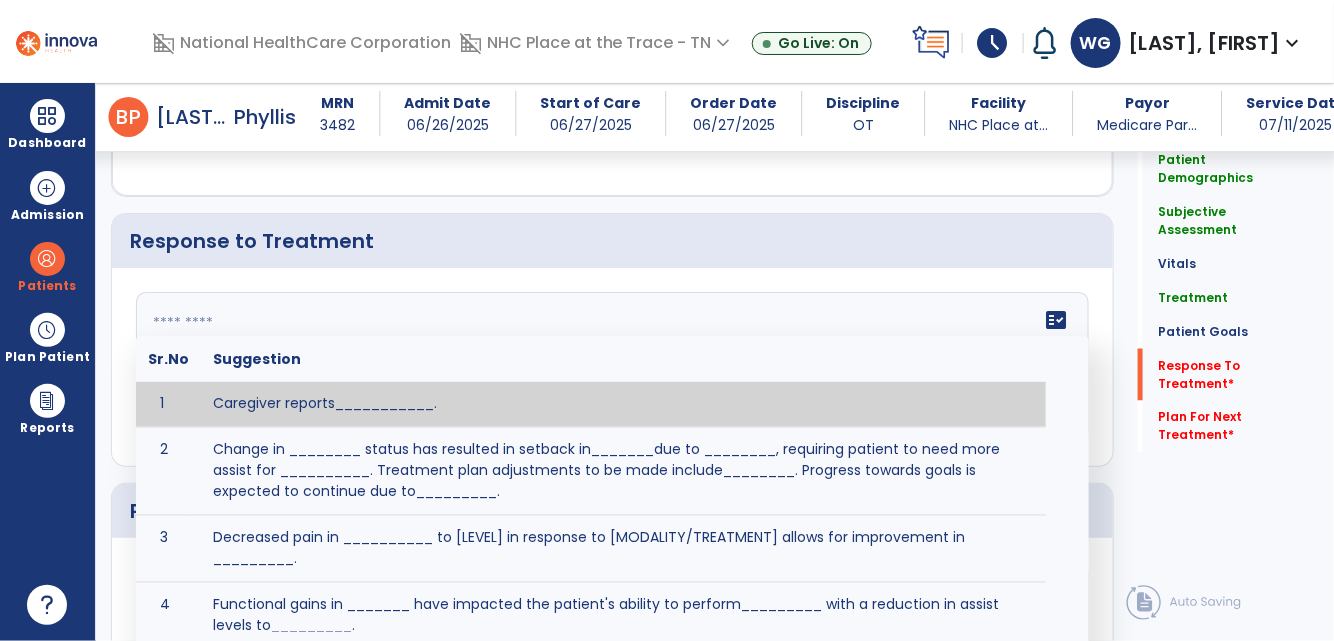 drag, startPoint x: 320, startPoint y: 331, endPoint x: 330, endPoint y: 342, distance: 14.866069 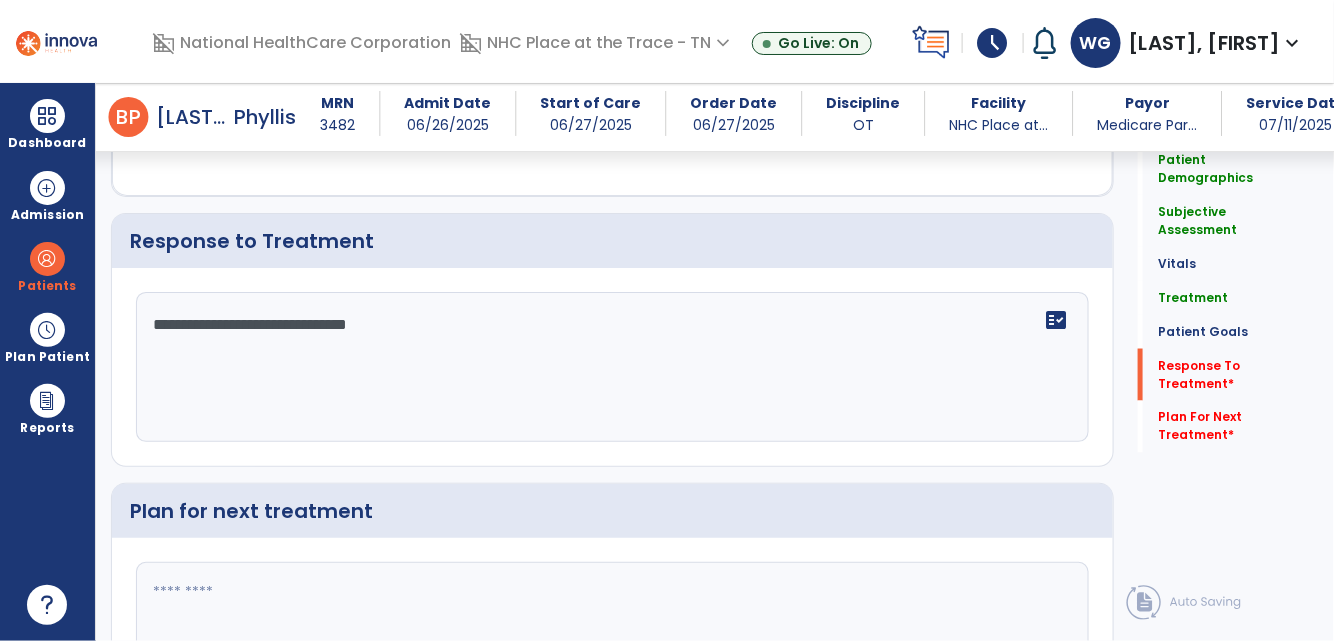 type on "**********" 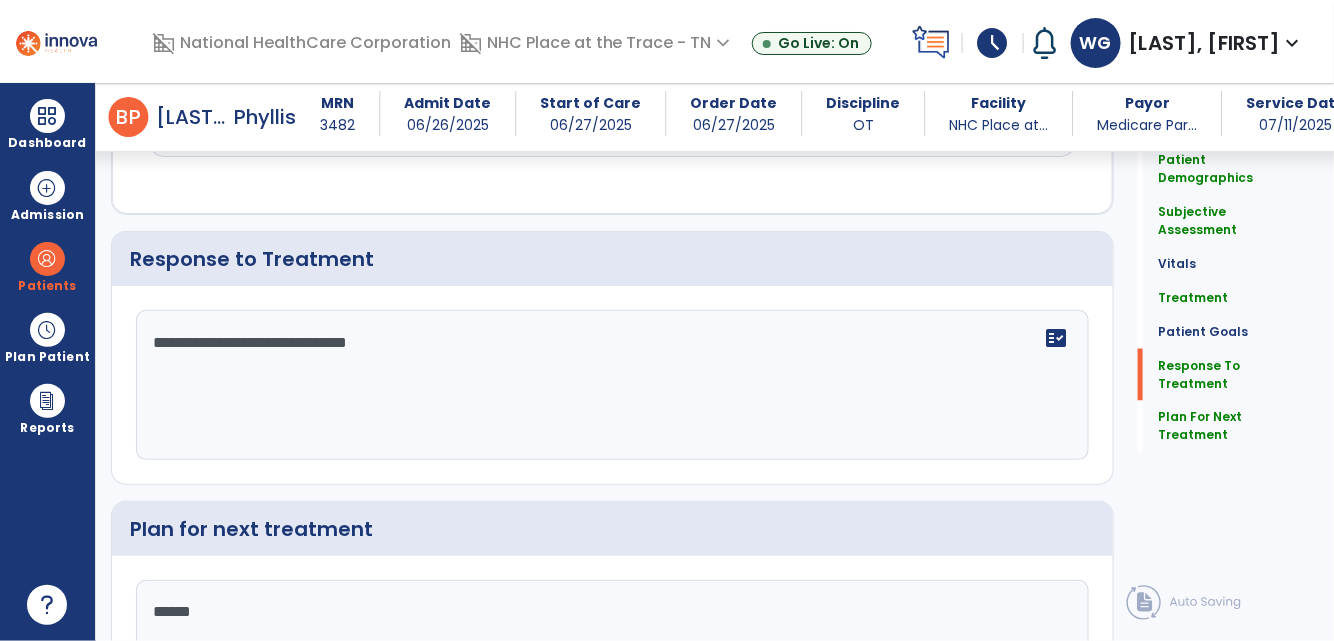 scroll, scrollTop: 3360, scrollLeft: 0, axis: vertical 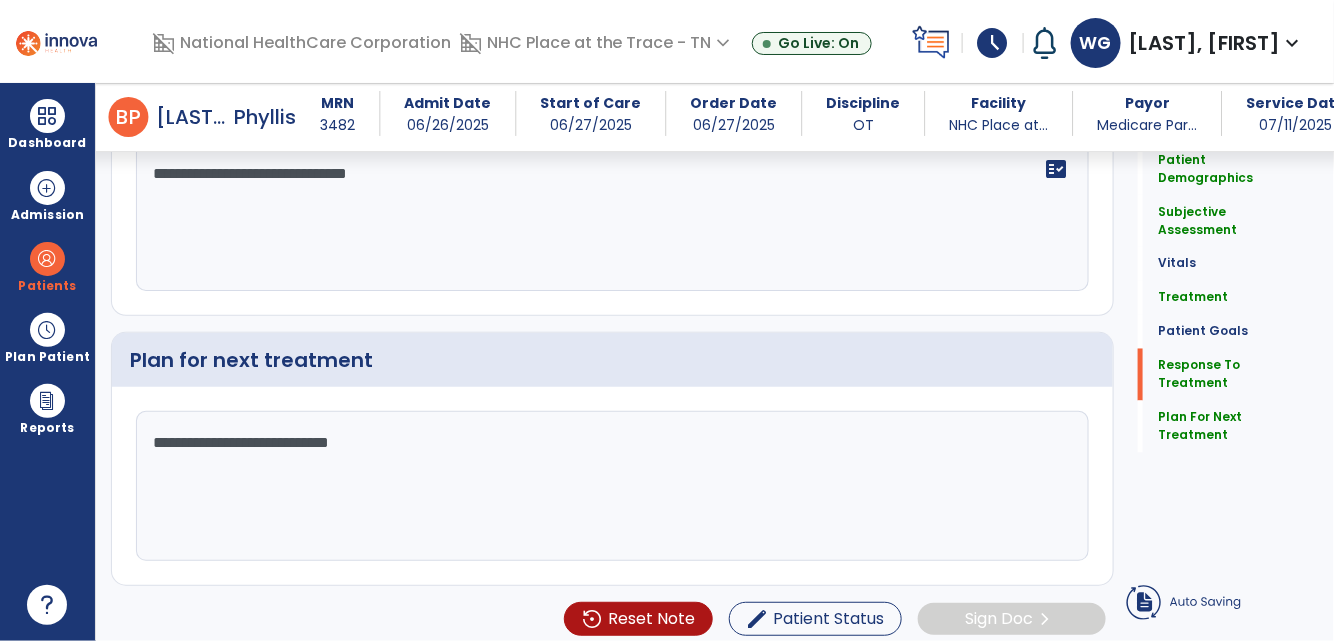 type on "**********" 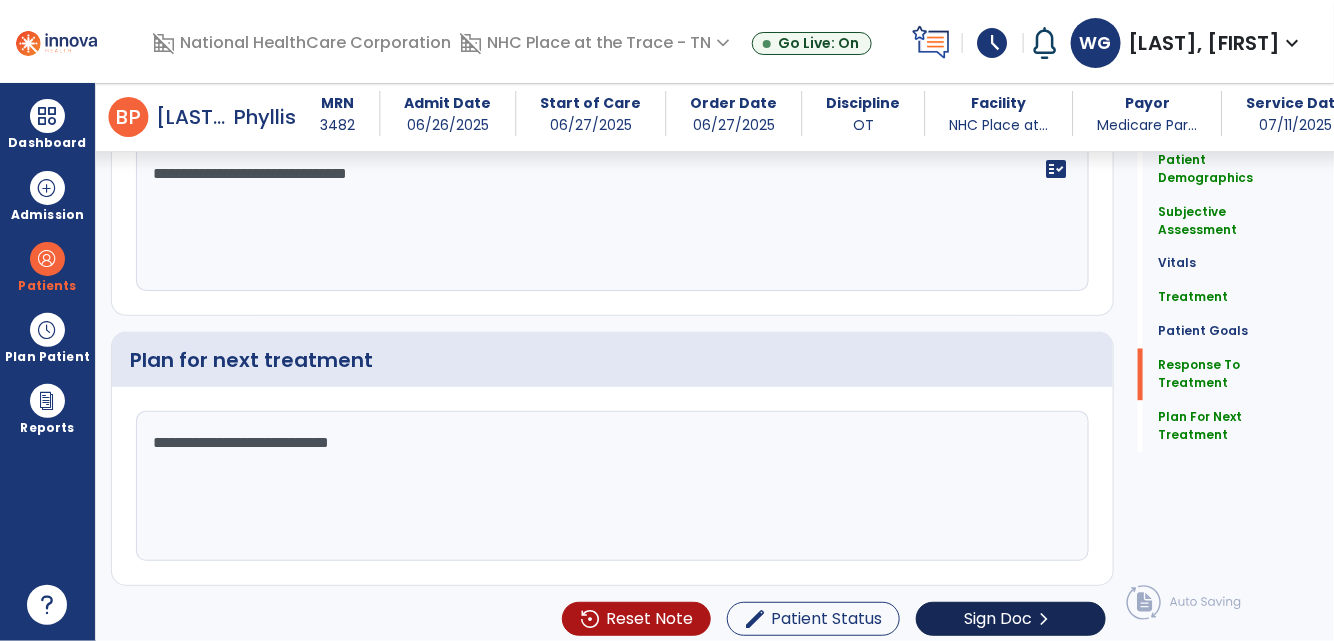 click on "Sign Doc  chevron_right" 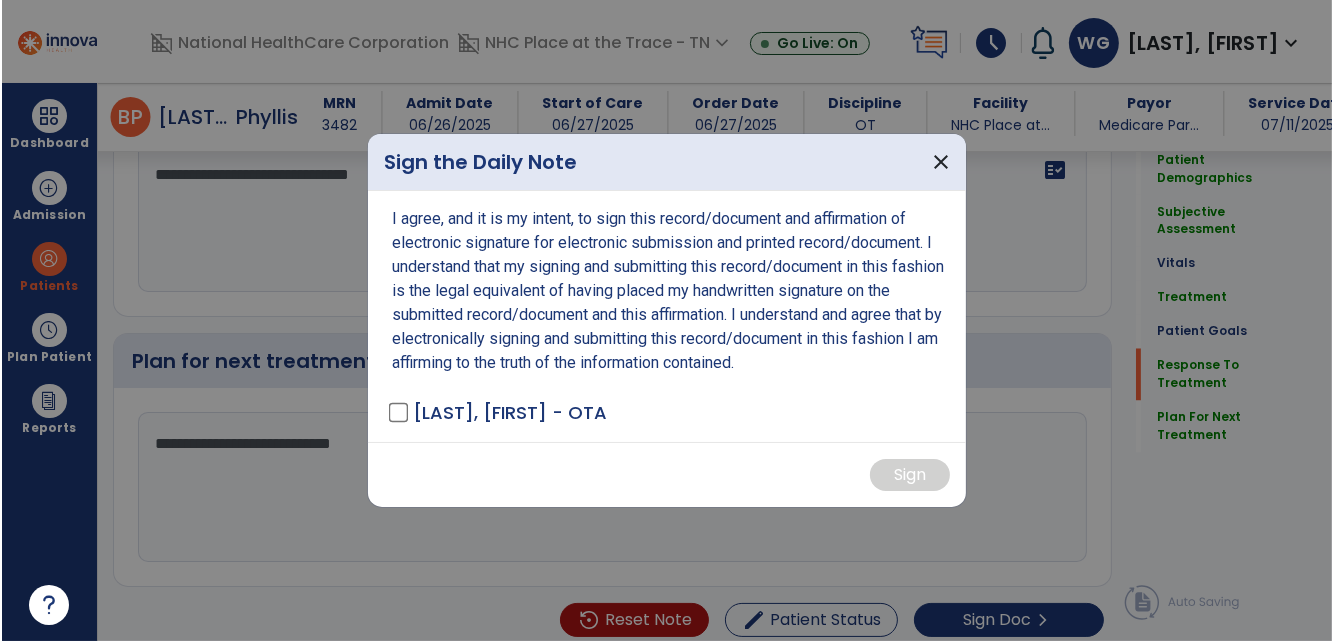 scroll, scrollTop: 3511, scrollLeft: 0, axis: vertical 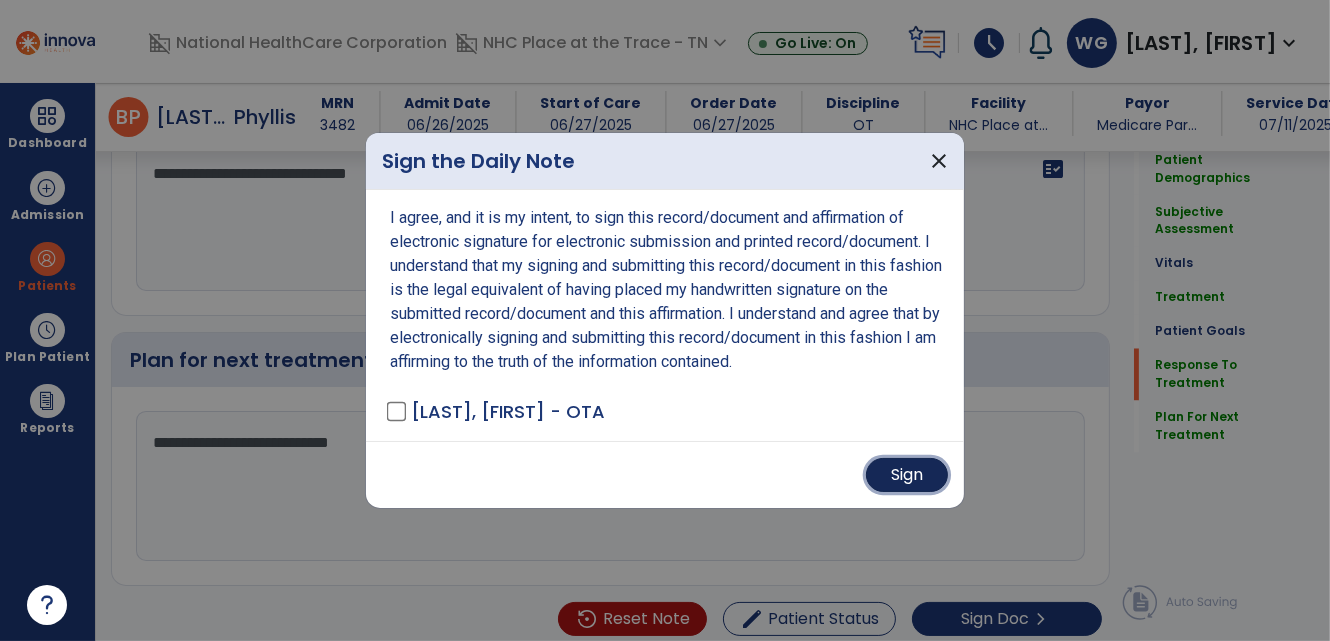 click on "Sign" at bounding box center [907, 475] 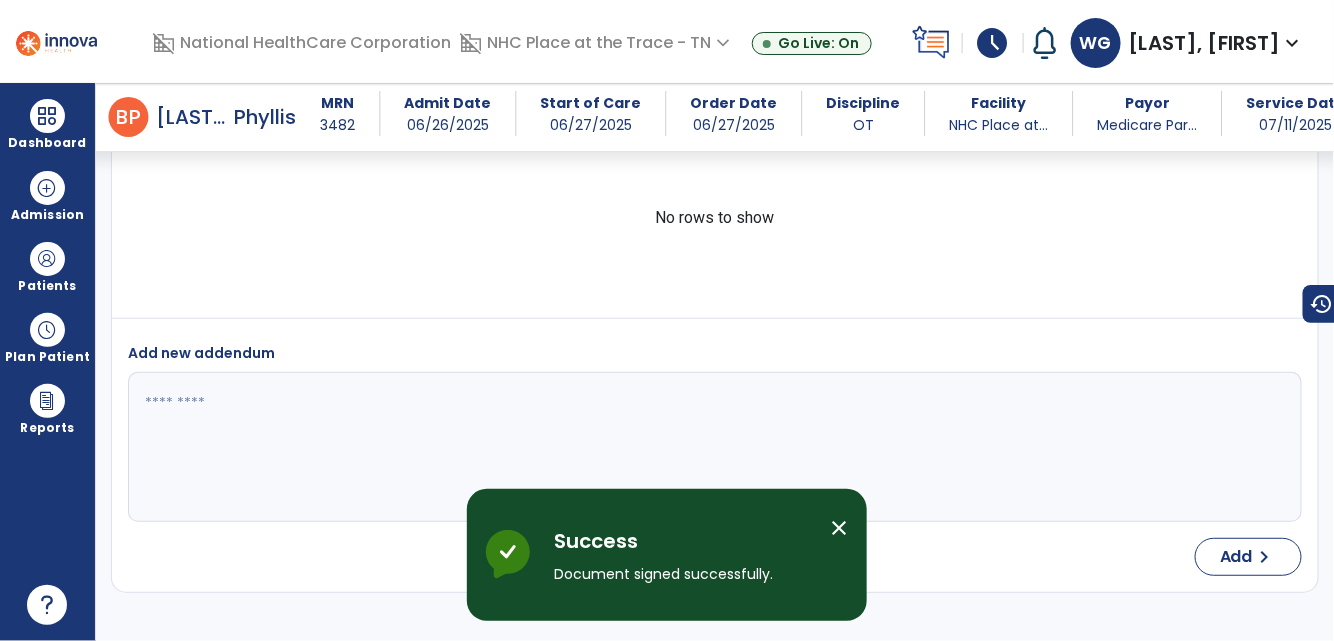 scroll, scrollTop: 5227, scrollLeft: 0, axis: vertical 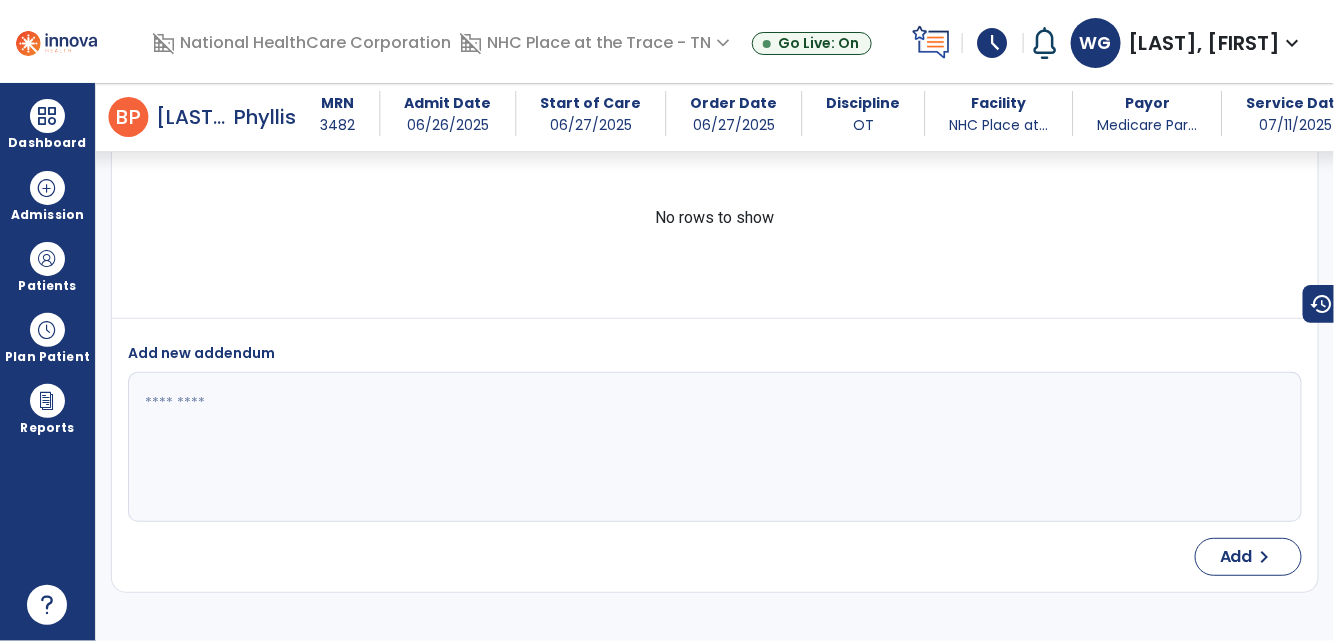 click at bounding box center [47, 116] 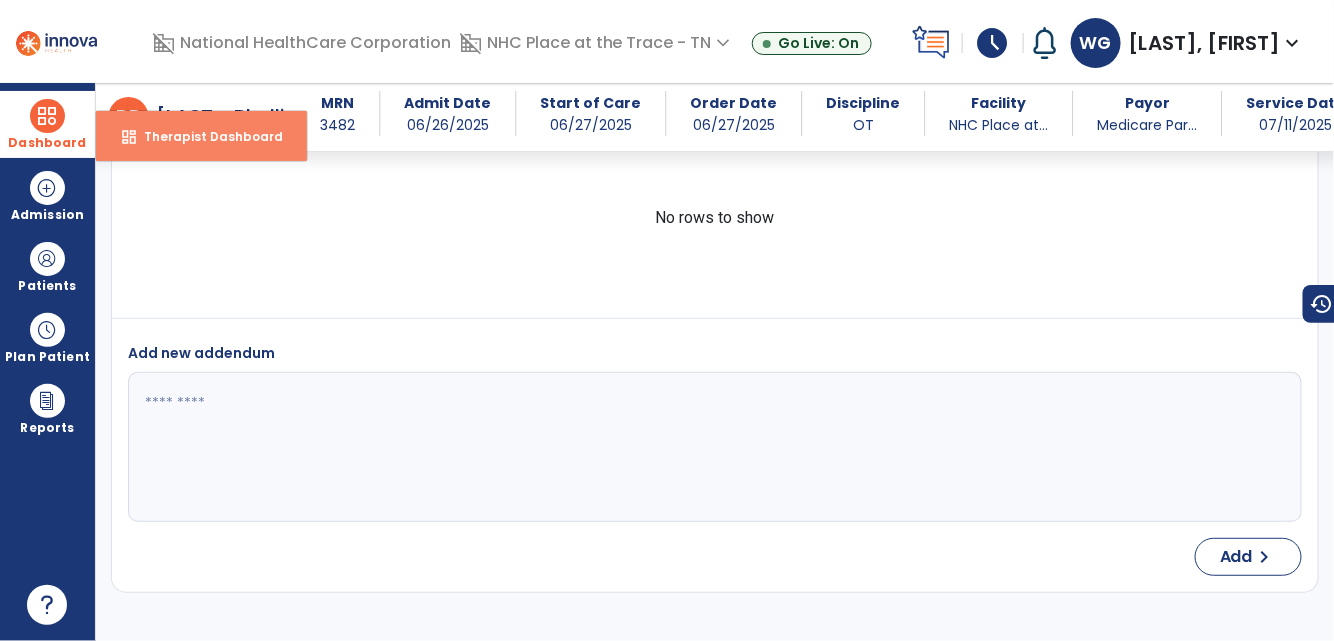 click on "Therapist Dashboard" at bounding box center (205, 136) 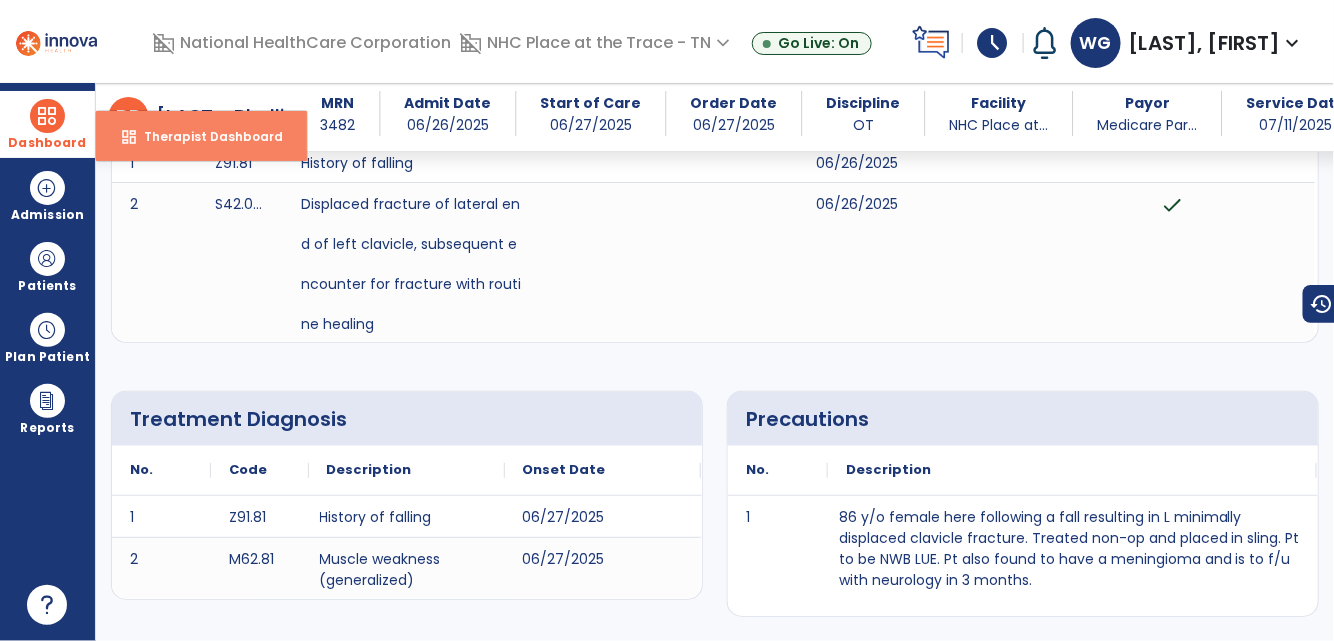 select on "****" 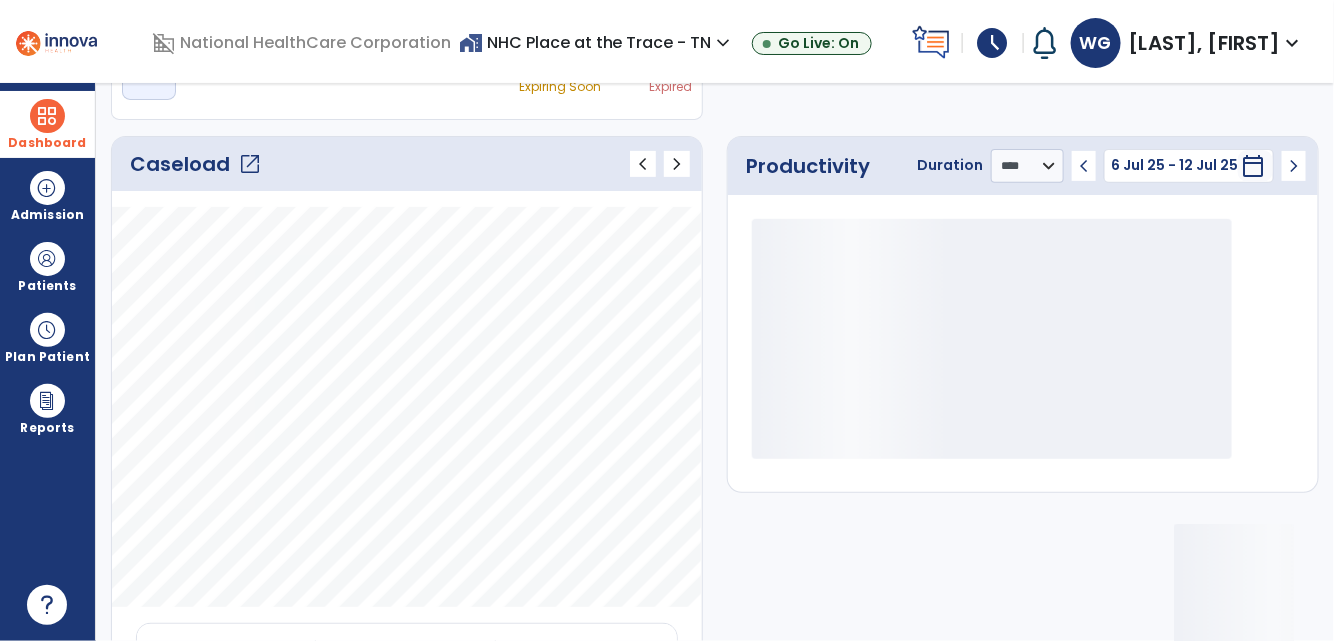 click on "open_in_new" 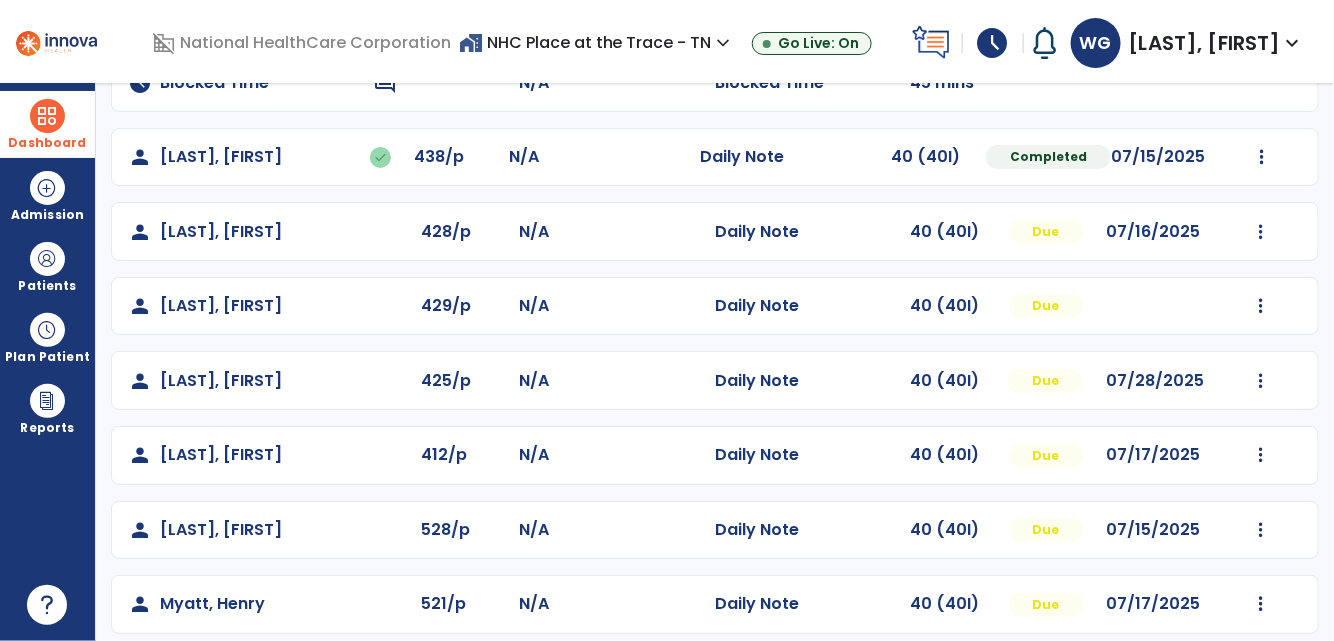 scroll, scrollTop: 296, scrollLeft: 0, axis: vertical 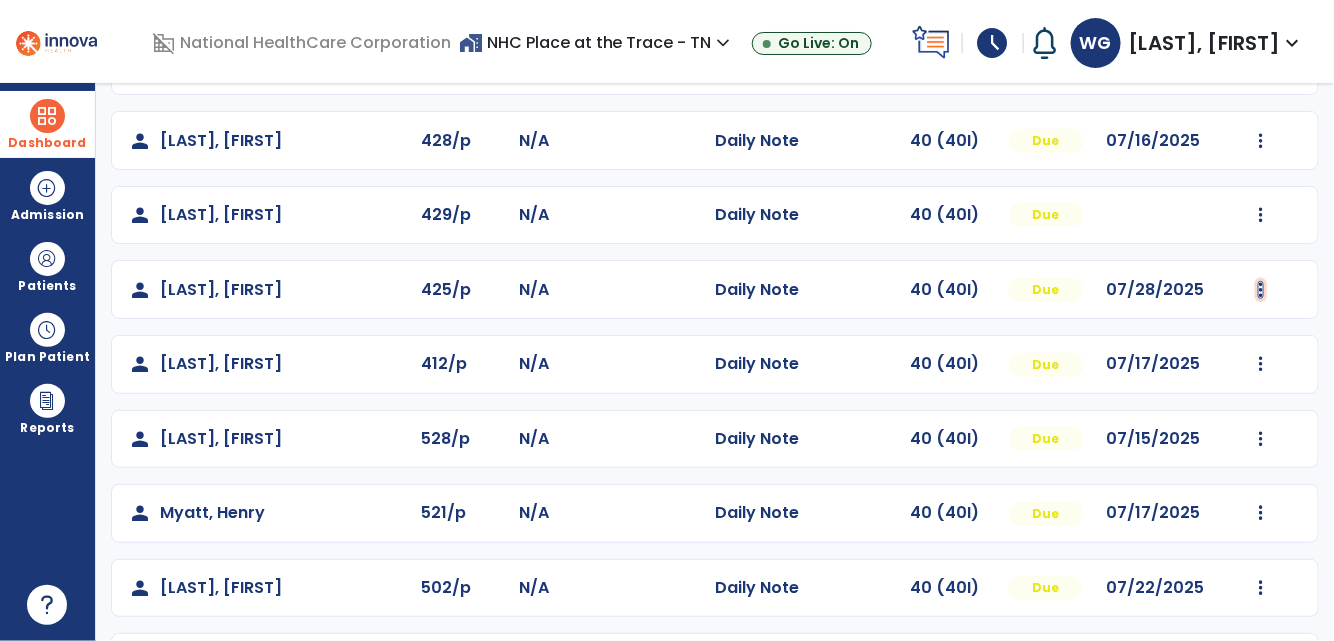 click at bounding box center [1262, 66] 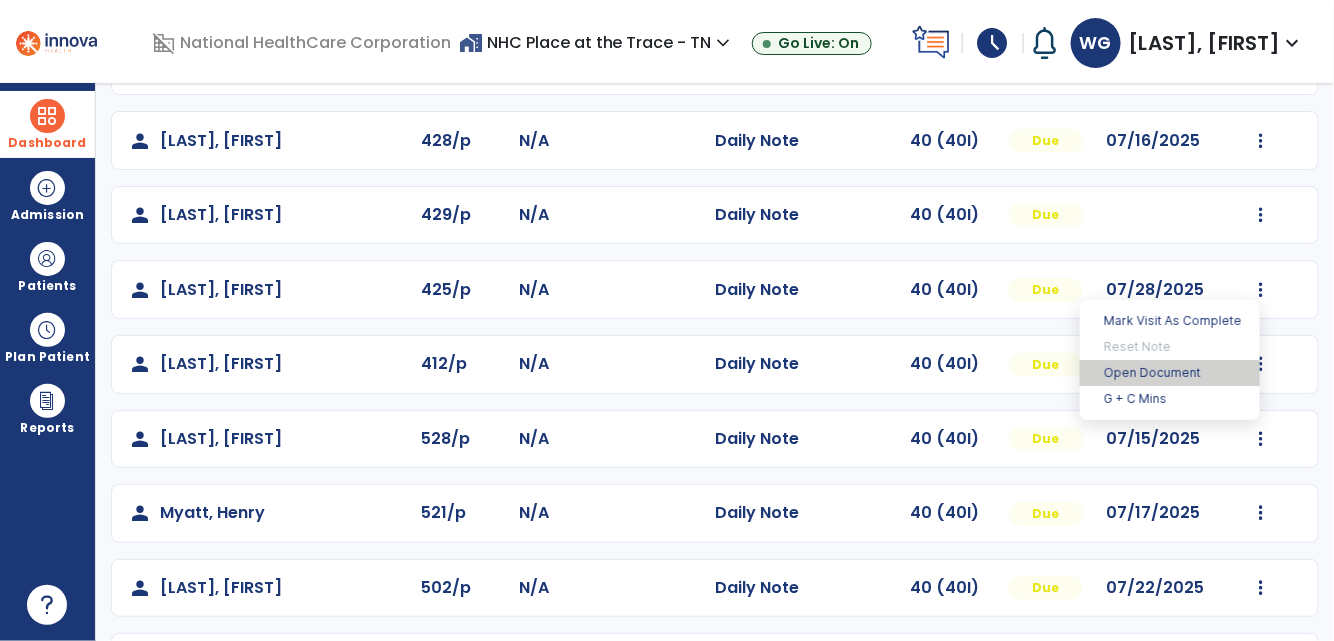 click on "Open Document" at bounding box center [1170, 373] 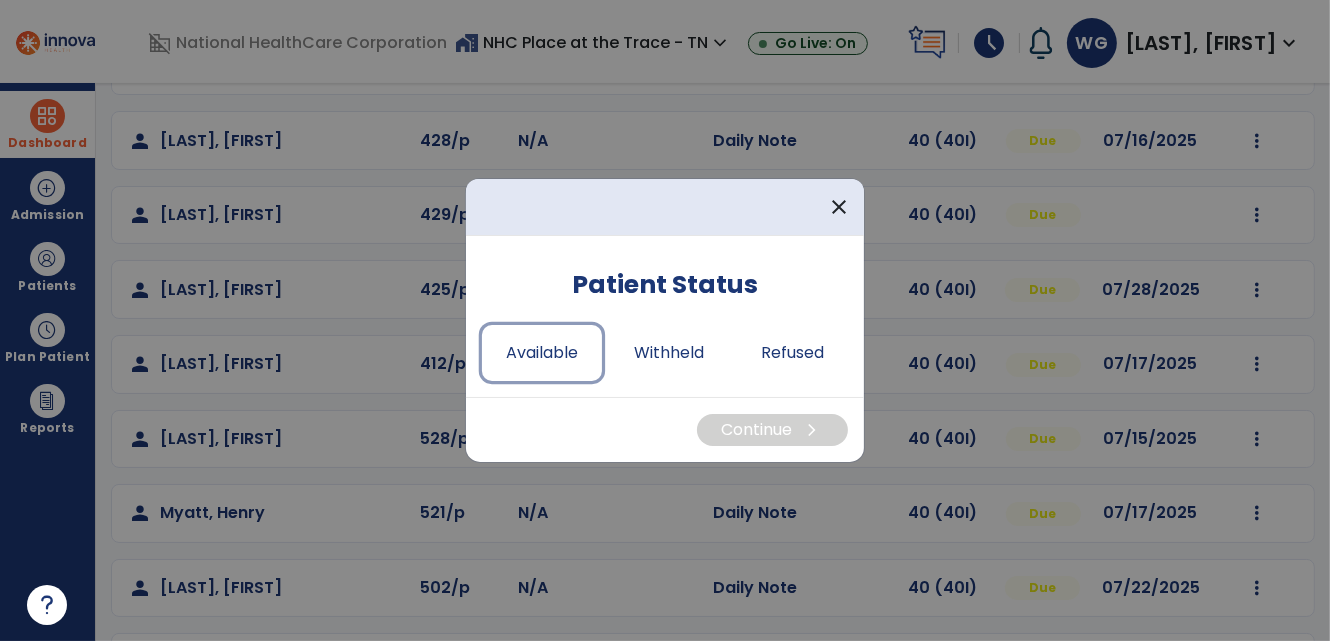 drag, startPoint x: 562, startPoint y: 342, endPoint x: 678, endPoint y: 401, distance: 130.14223 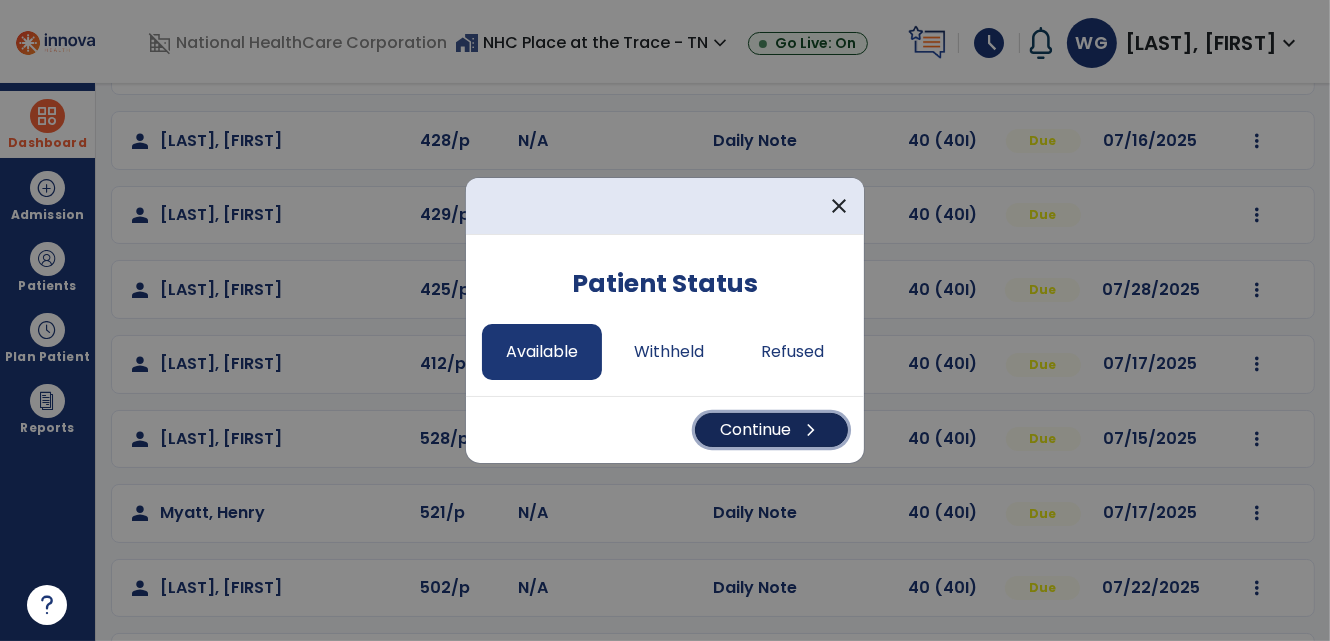 click on "Continue   chevron_right" at bounding box center [771, 430] 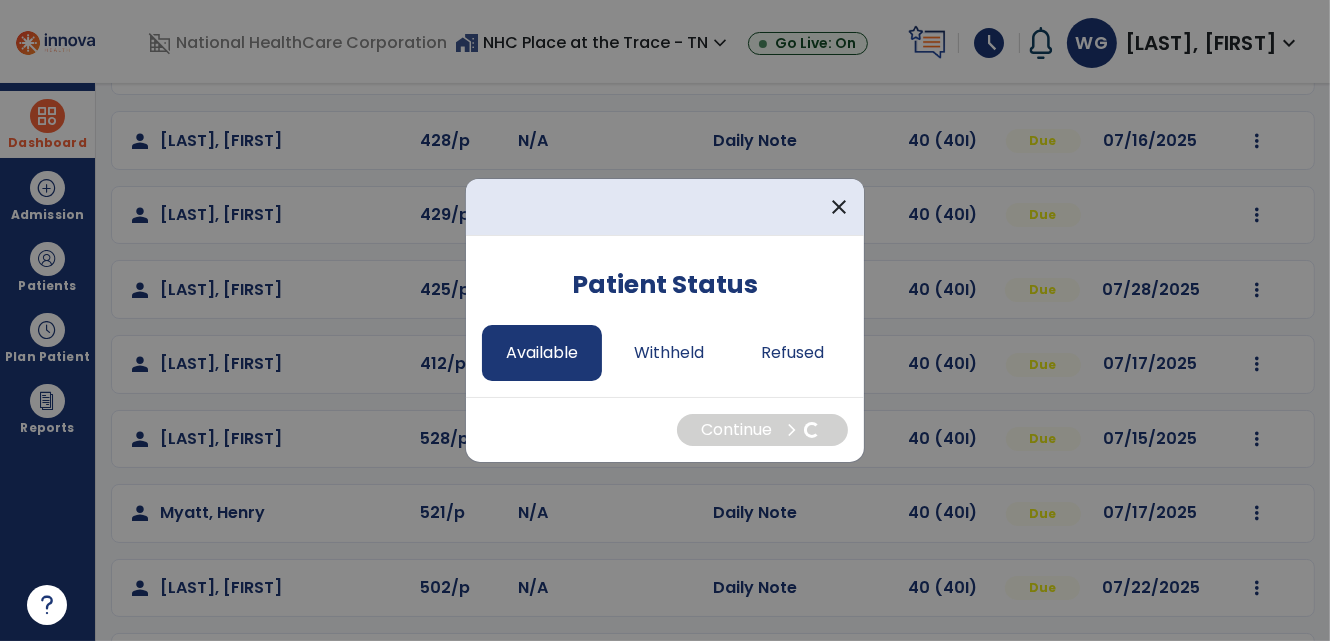 select on "*" 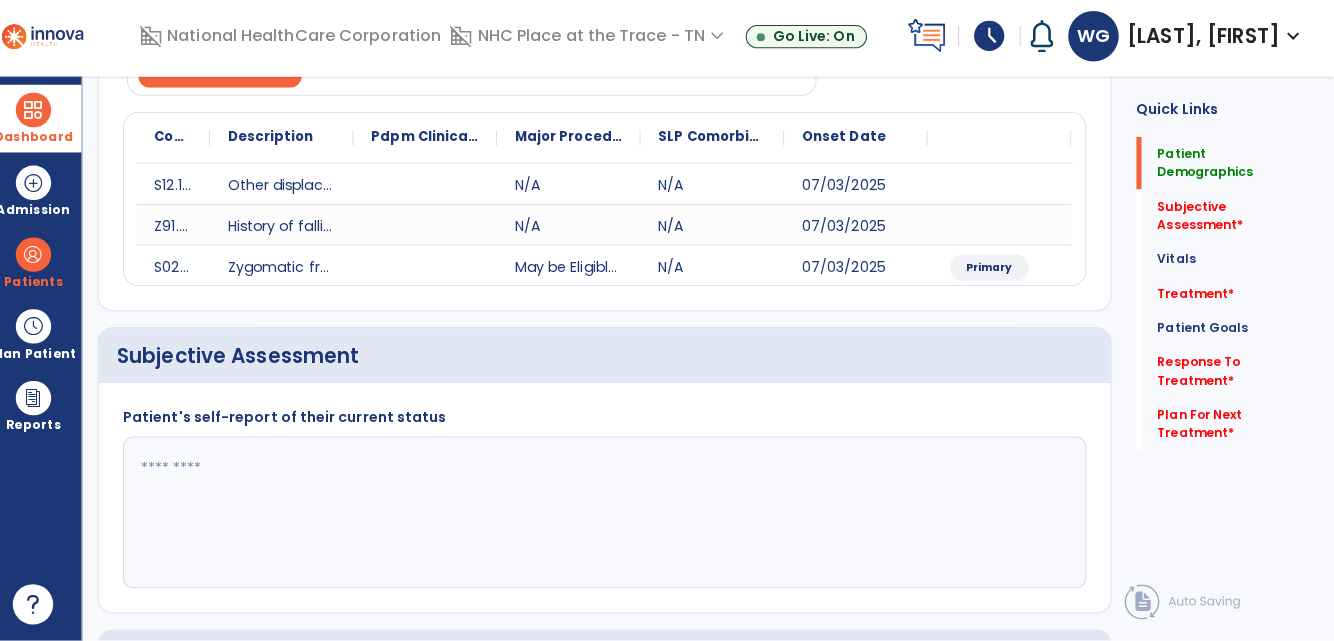 scroll, scrollTop: 0, scrollLeft: 0, axis: both 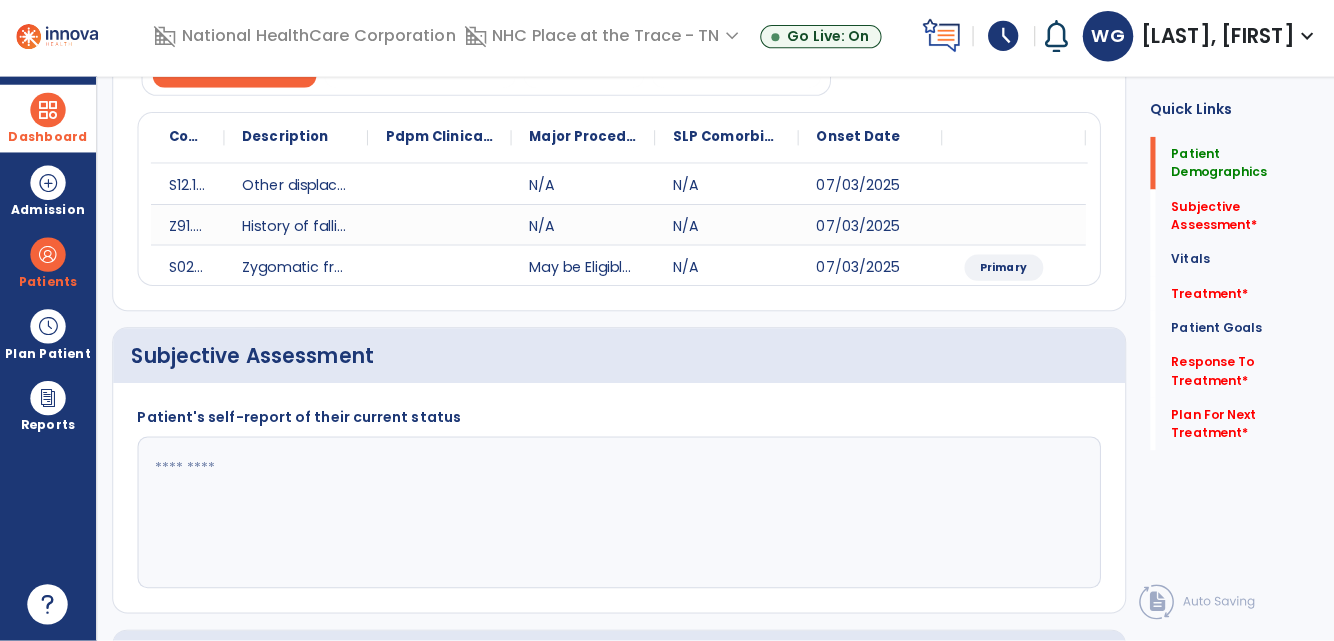 click on "Dashboard  dashboard  Therapist Dashboard Admission Patients  format_list_bulleted  Patient List  space_dashboard  Patient Board  insert_chart  PDPM Board Plan Patient  event_note  Planner  content_paste_go  Scheduler  content_paste_go  Whiteboard Reports  export_notes  Billing Exports  note_alt  EOM Report  event_note  Minutes By Payor  inbox_customize  Service Log  playlist_add_check  Triple Check Report" at bounding box center [48, 362] 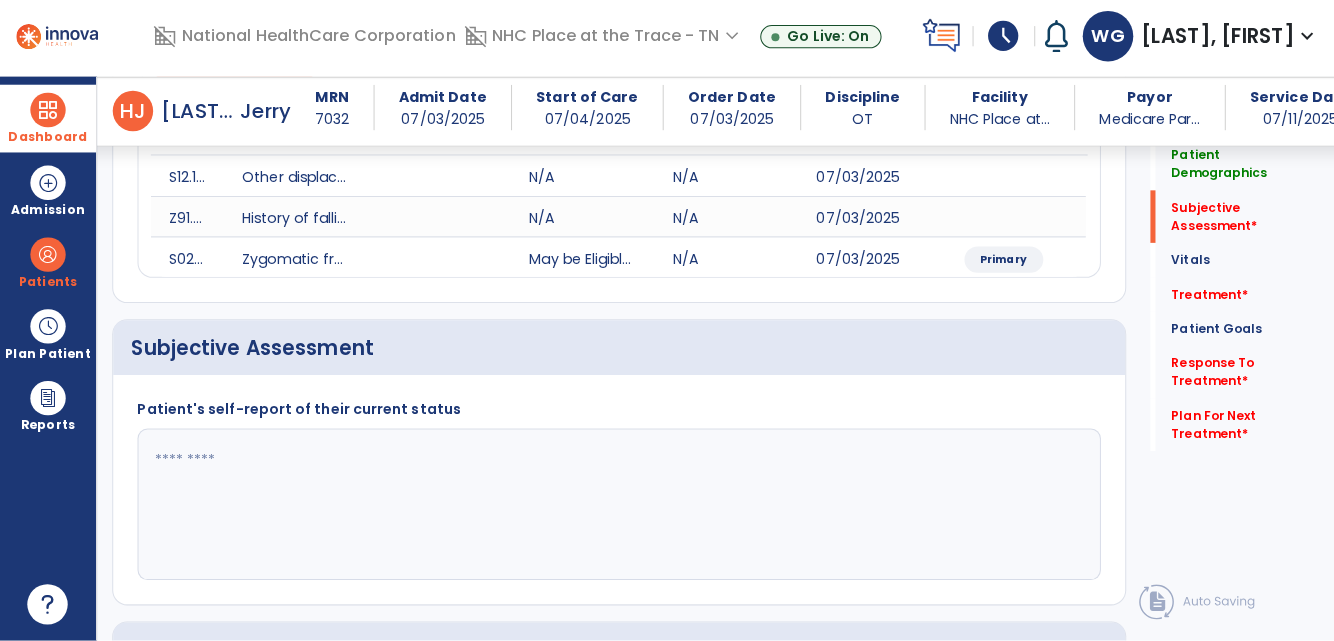 scroll, scrollTop: 280, scrollLeft: 0, axis: vertical 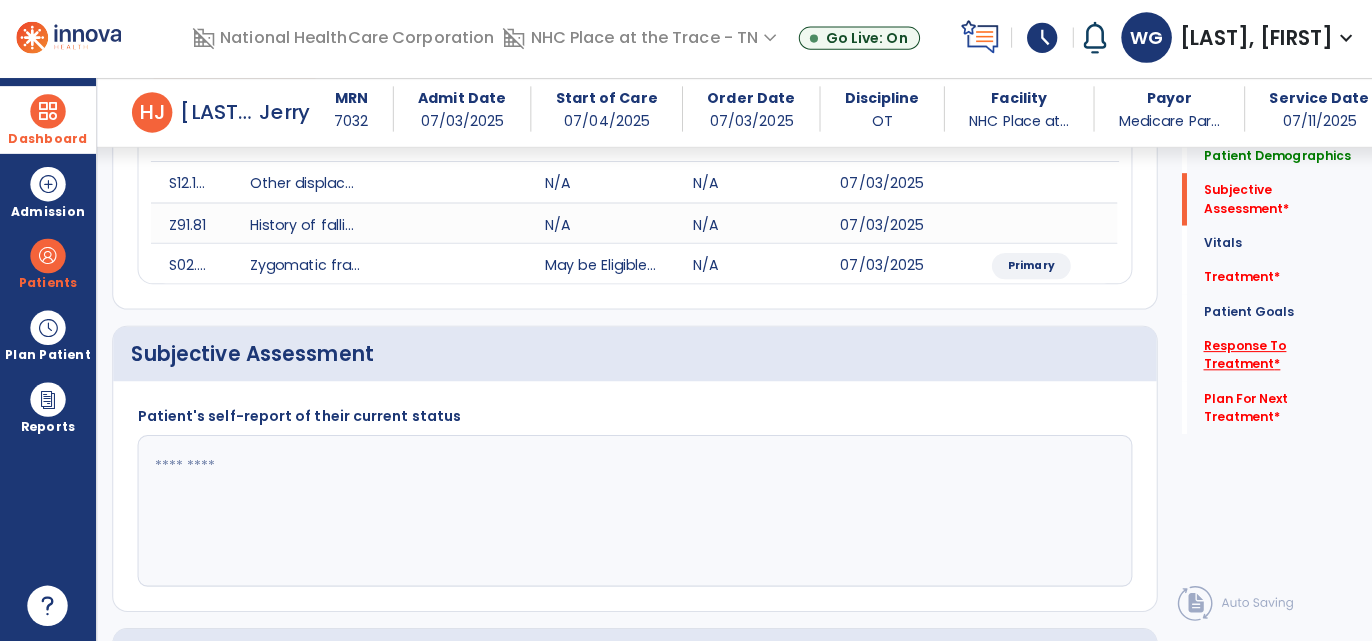 click on "Response To Treatment   *" 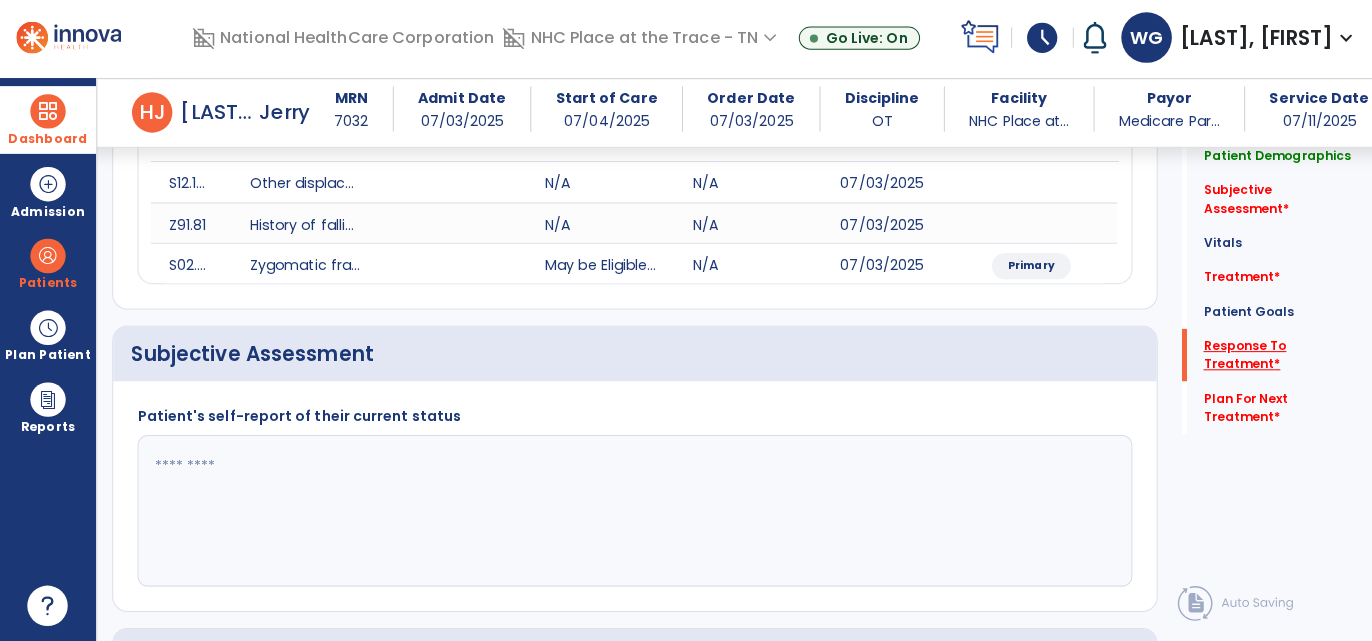 scroll, scrollTop: 0, scrollLeft: 0, axis: both 